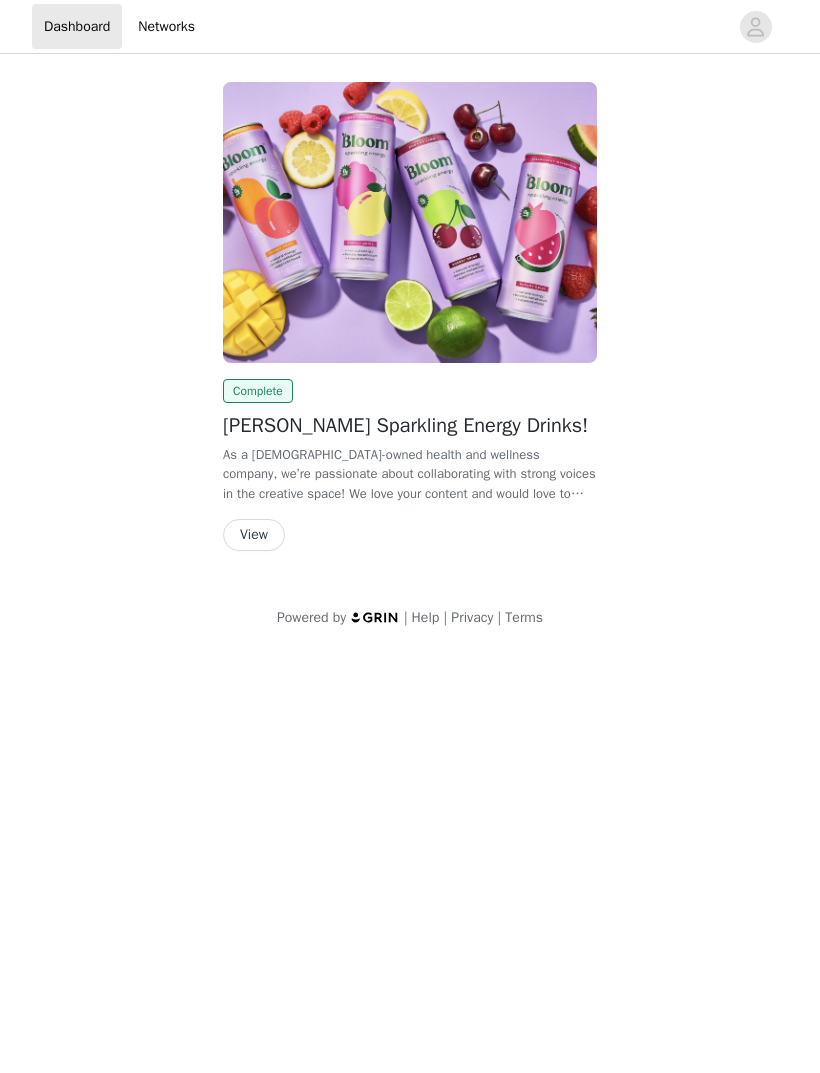 scroll, scrollTop: 0, scrollLeft: 0, axis: both 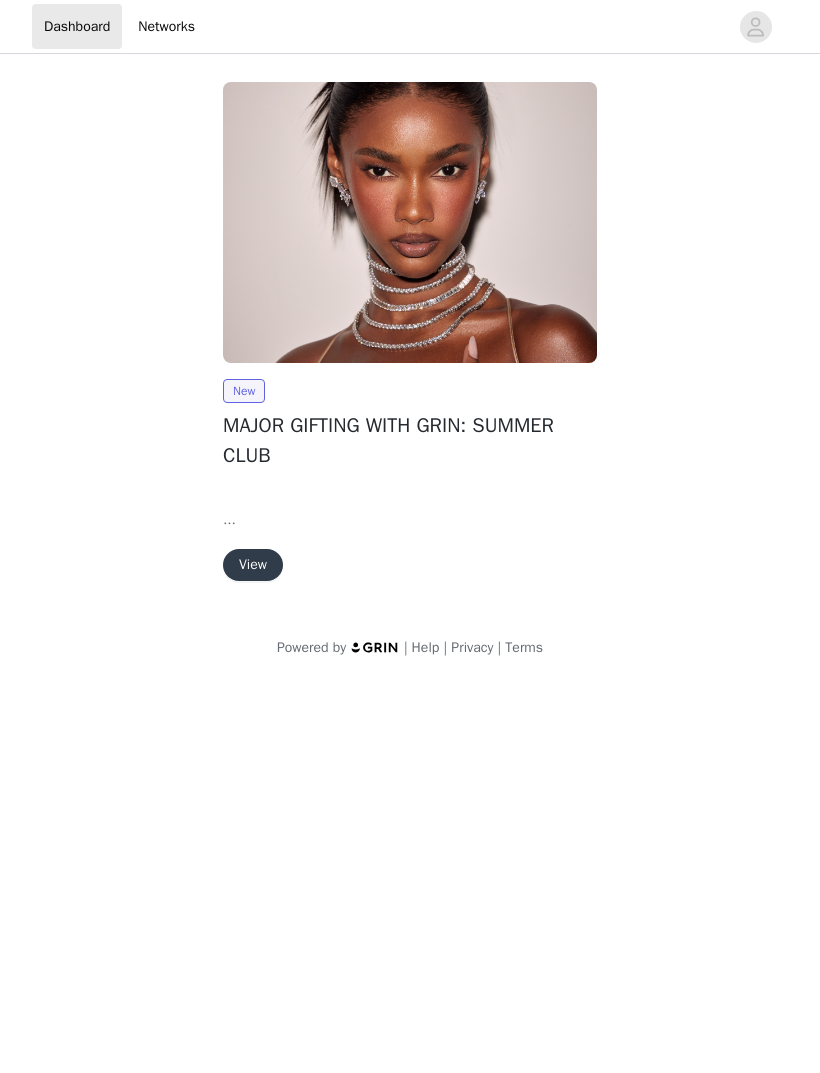 click on "View" at bounding box center (253, 565) 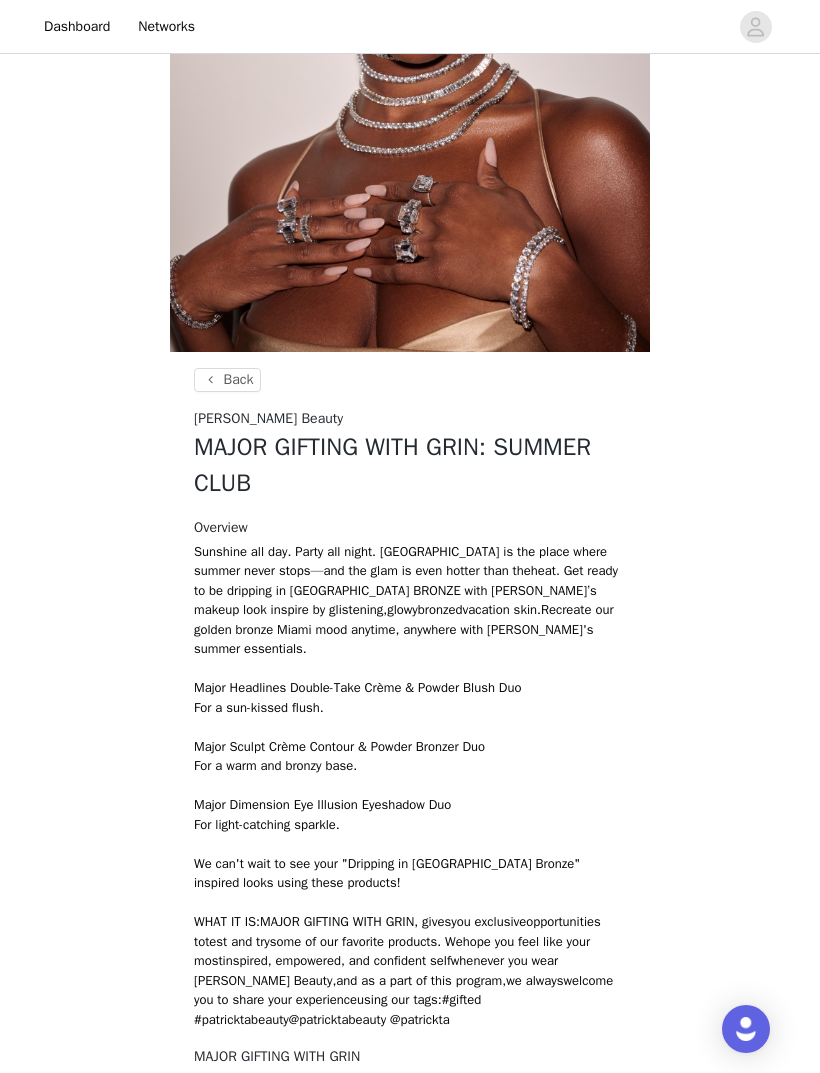 scroll, scrollTop: 483, scrollLeft: 0, axis: vertical 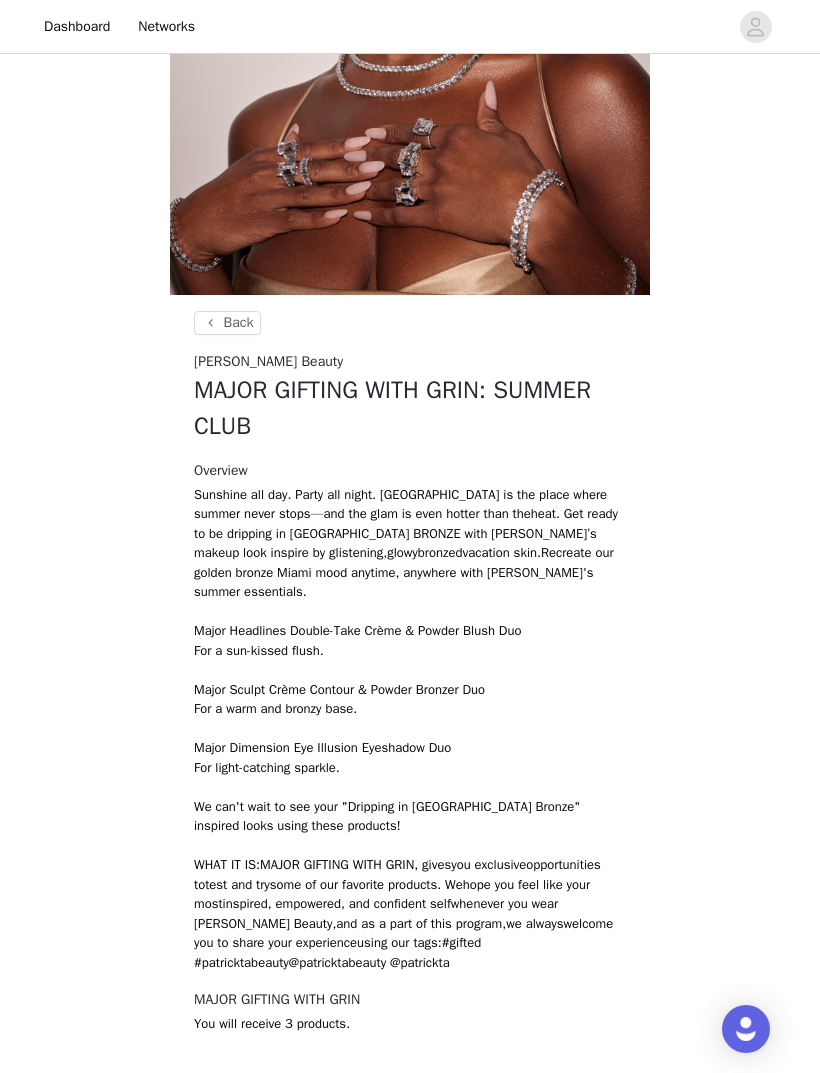 click on "Get Started" at bounding box center (410, 1121) 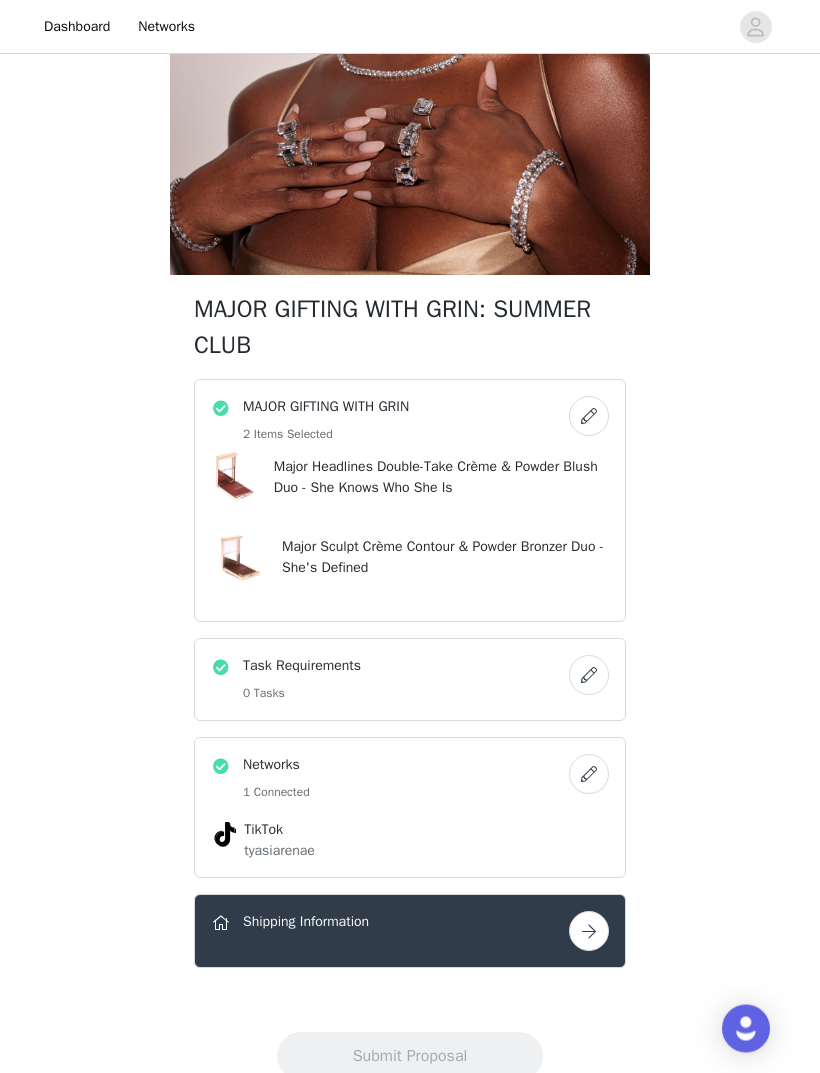 scroll, scrollTop: 503, scrollLeft: 0, axis: vertical 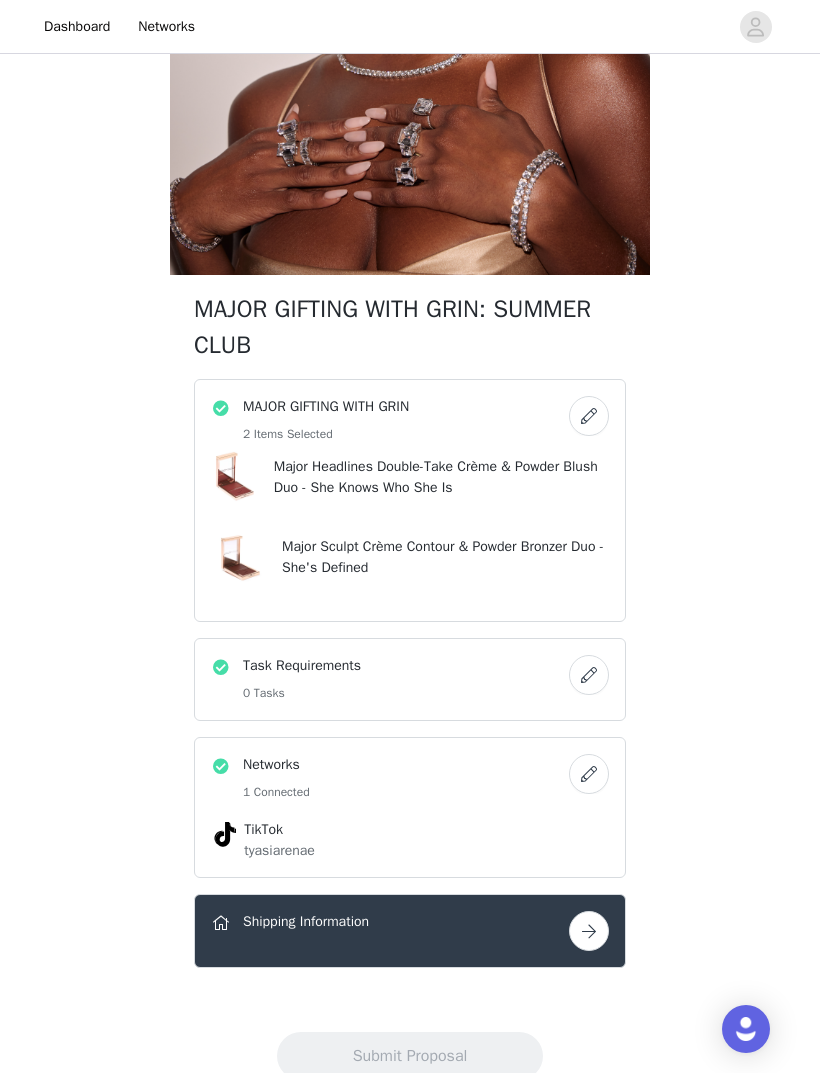 click at bounding box center (589, 931) 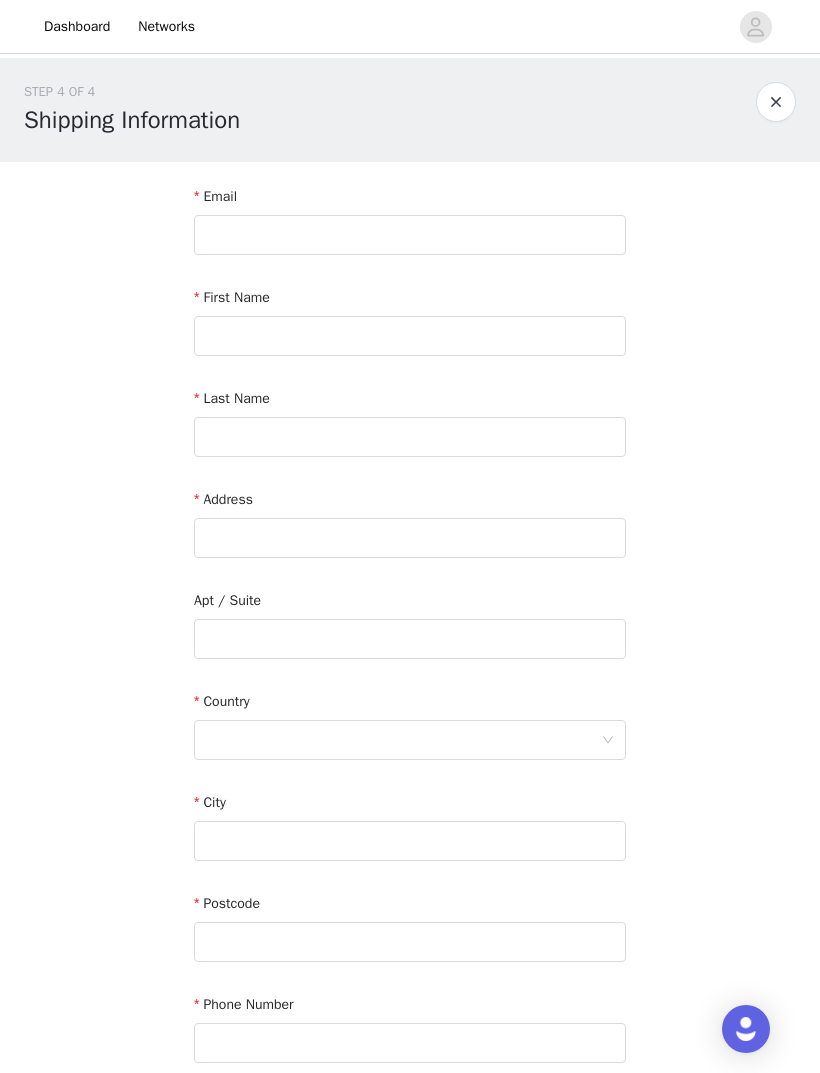 click on "Email   First Name   Last Name   Address   Apt / Suite   Country     City     Postcode   Phone Number" at bounding box center [410, 628] 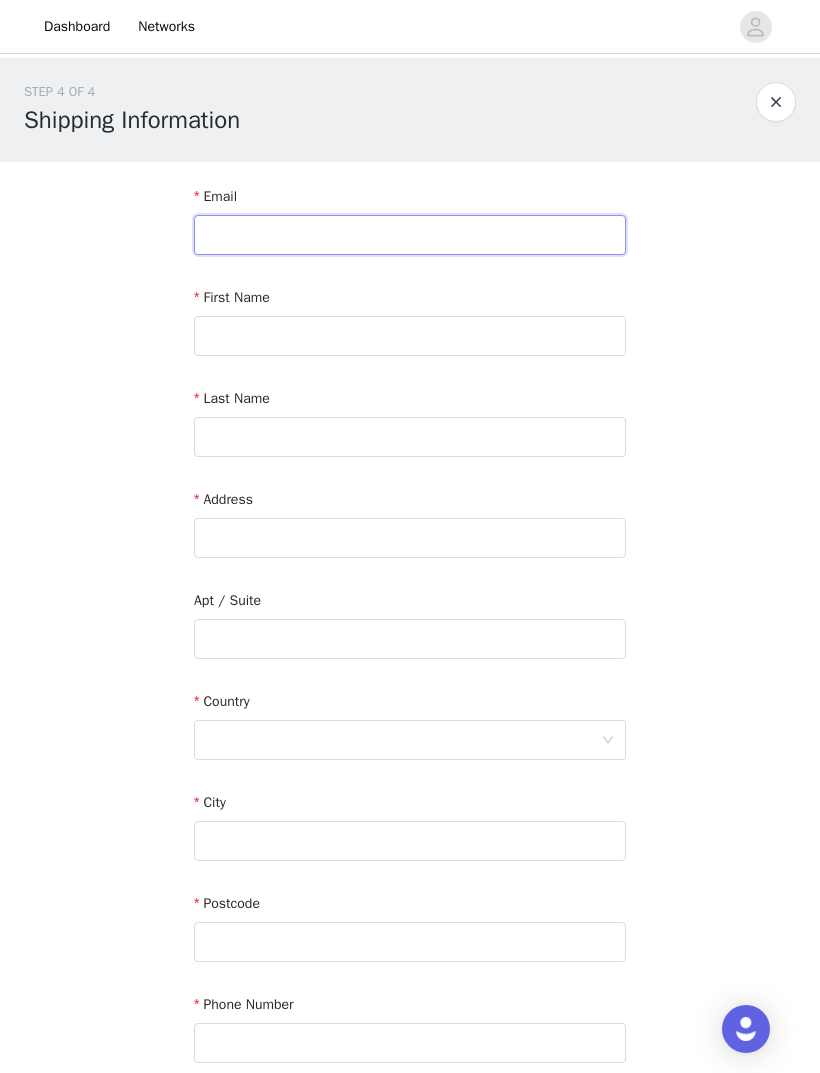 click at bounding box center (410, 235) 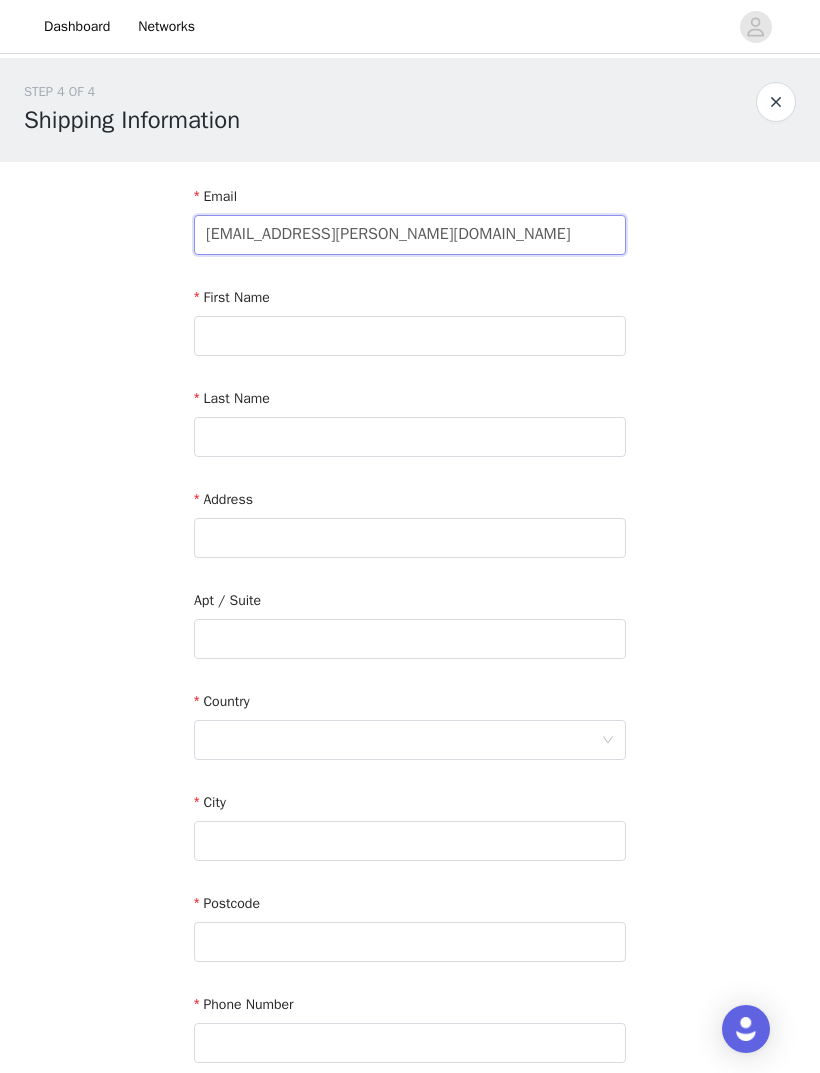type on "[EMAIL_ADDRESS][PERSON_NAME][DOMAIN_NAME]" 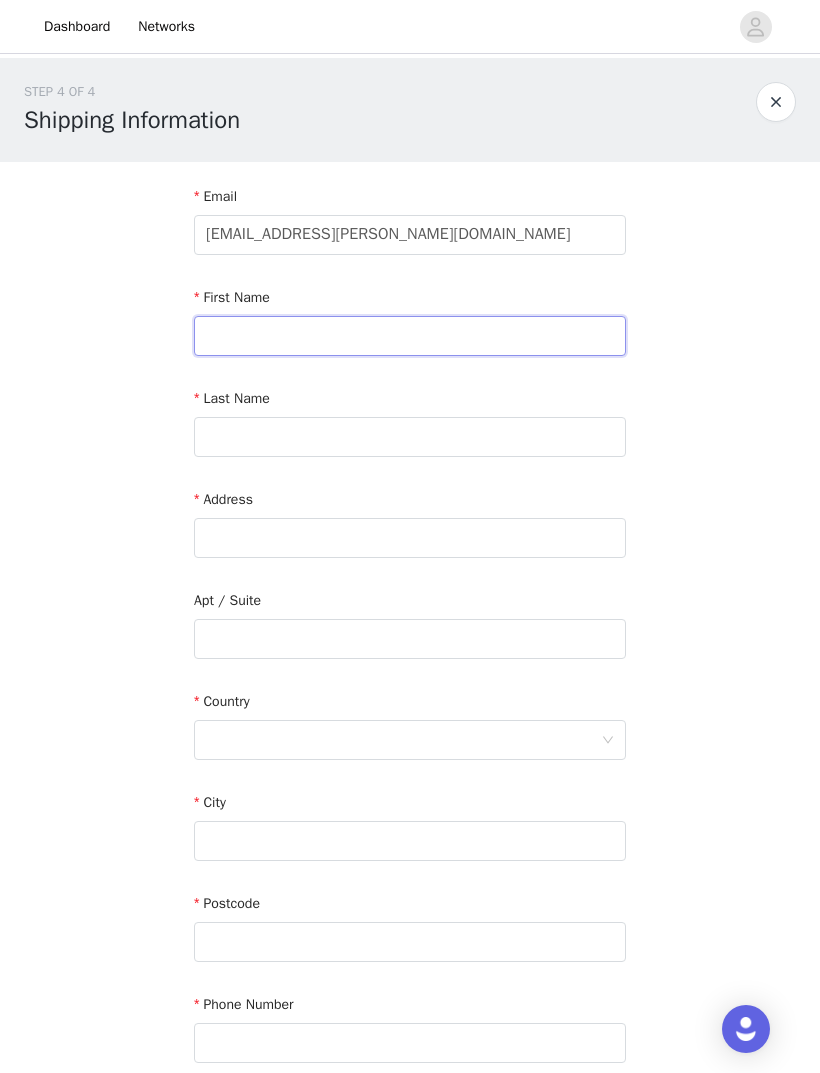 click at bounding box center [410, 336] 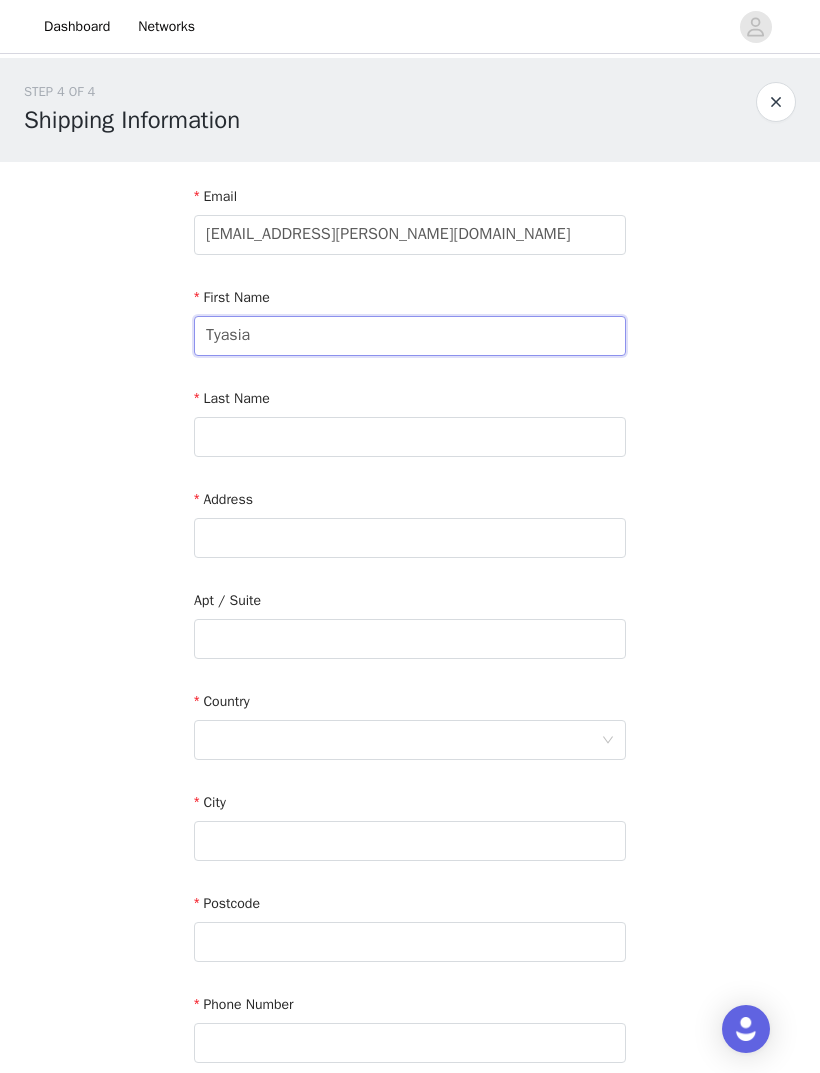 type on "Tyasia" 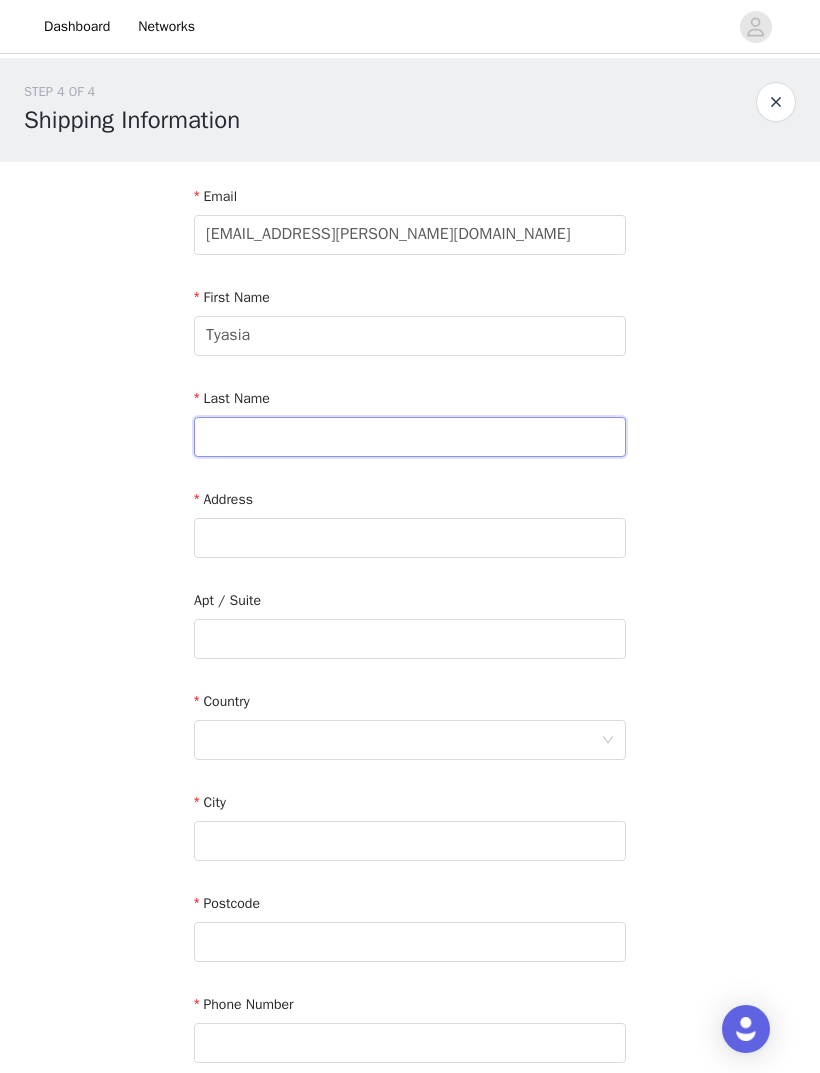 click at bounding box center (410, 437) 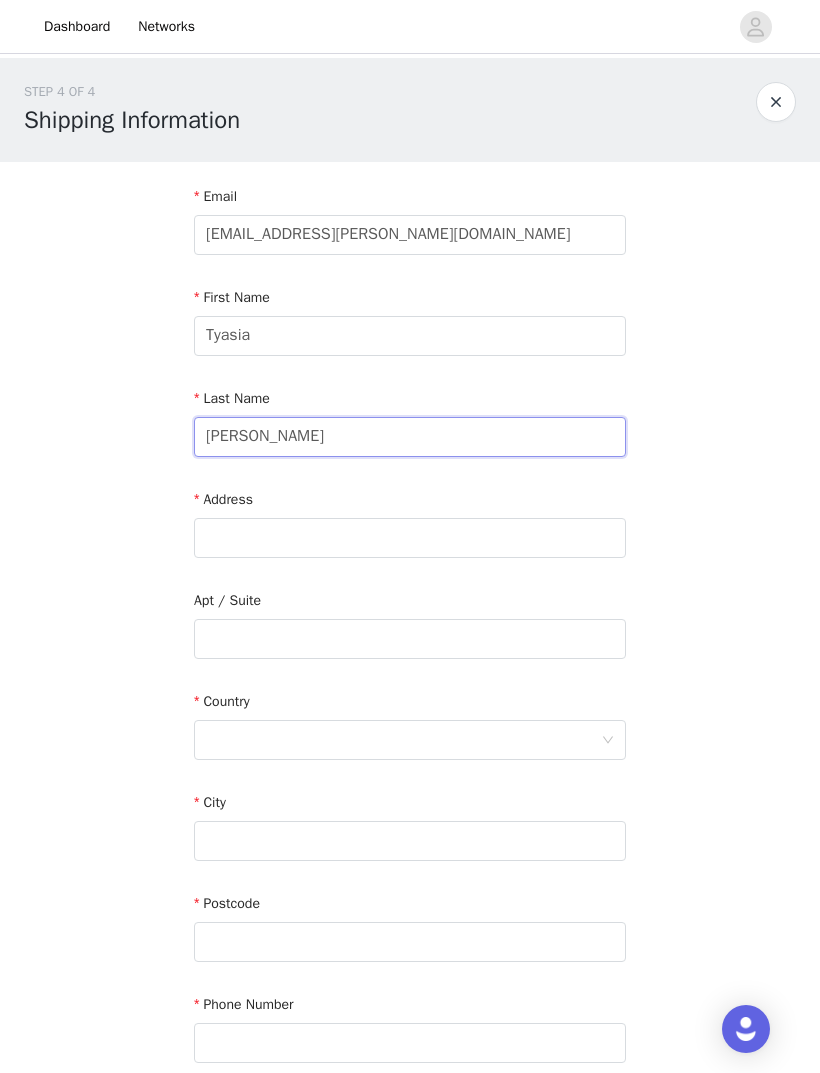 type on "[PERSON_NAME]" 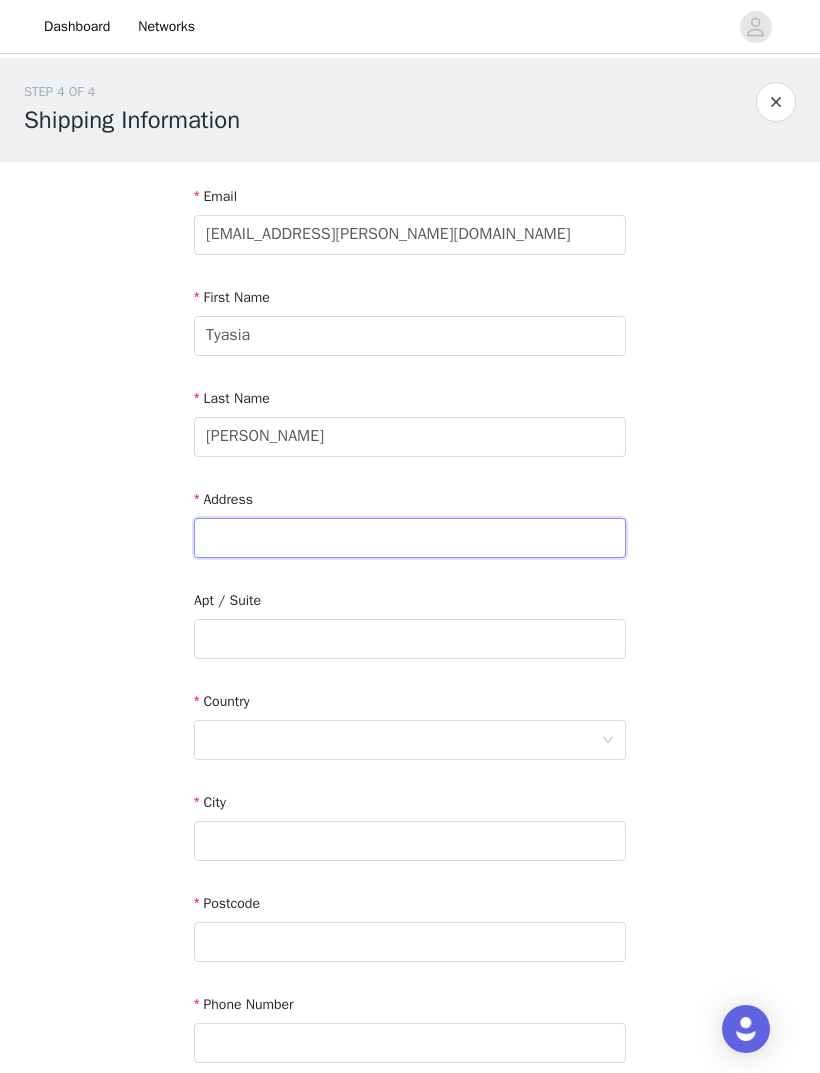 click at bounding box center [410, 538] 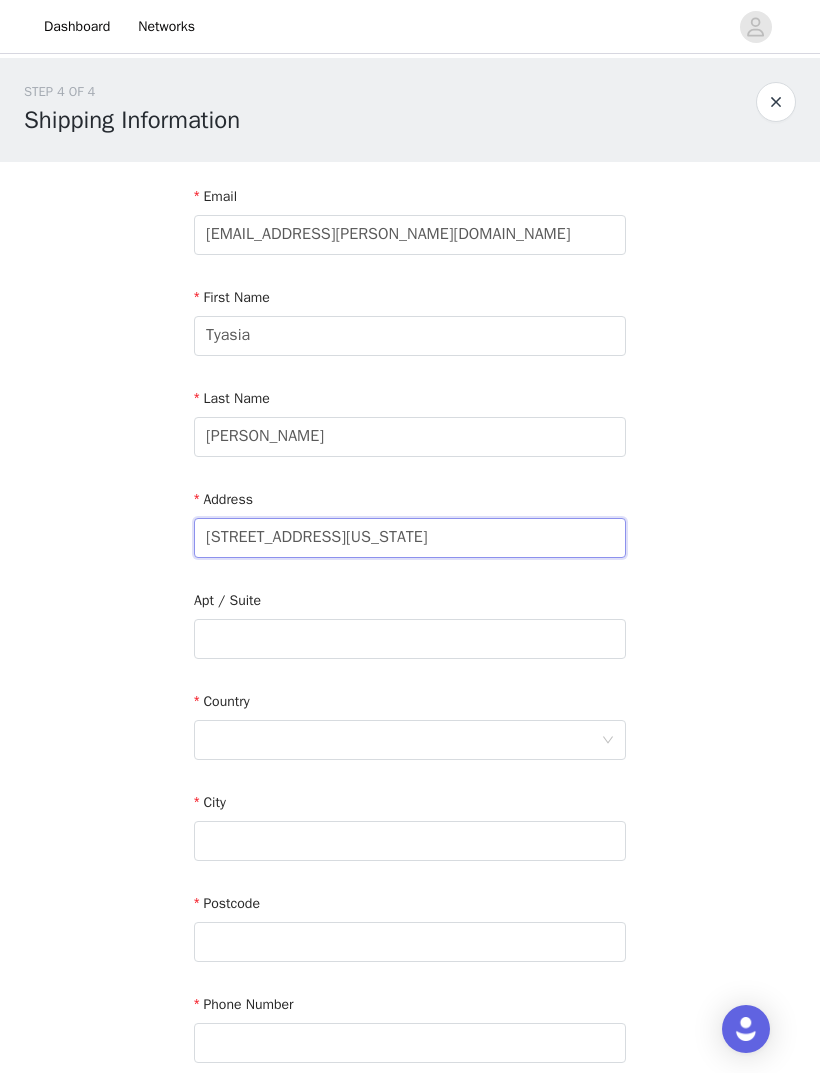 click on "[STREET_ADDRESS][US_STATE]" at bounding box center [410, 538] 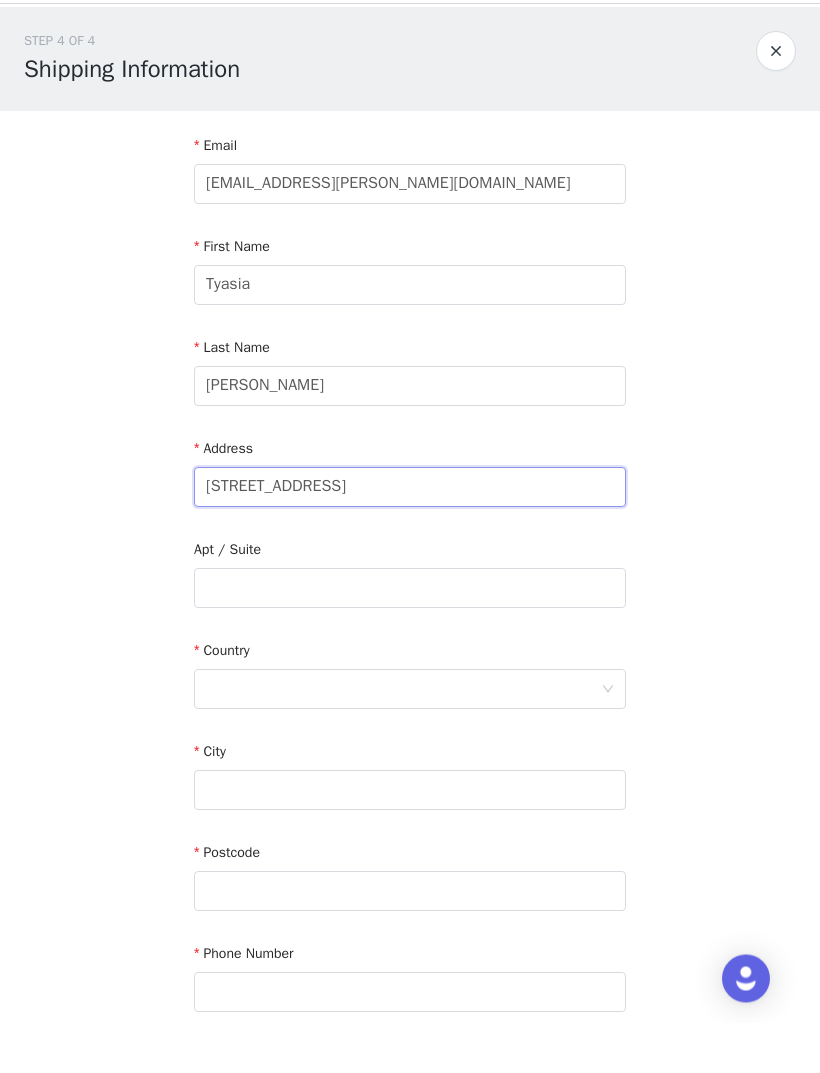 type on "[STREET_ADDRESS]" 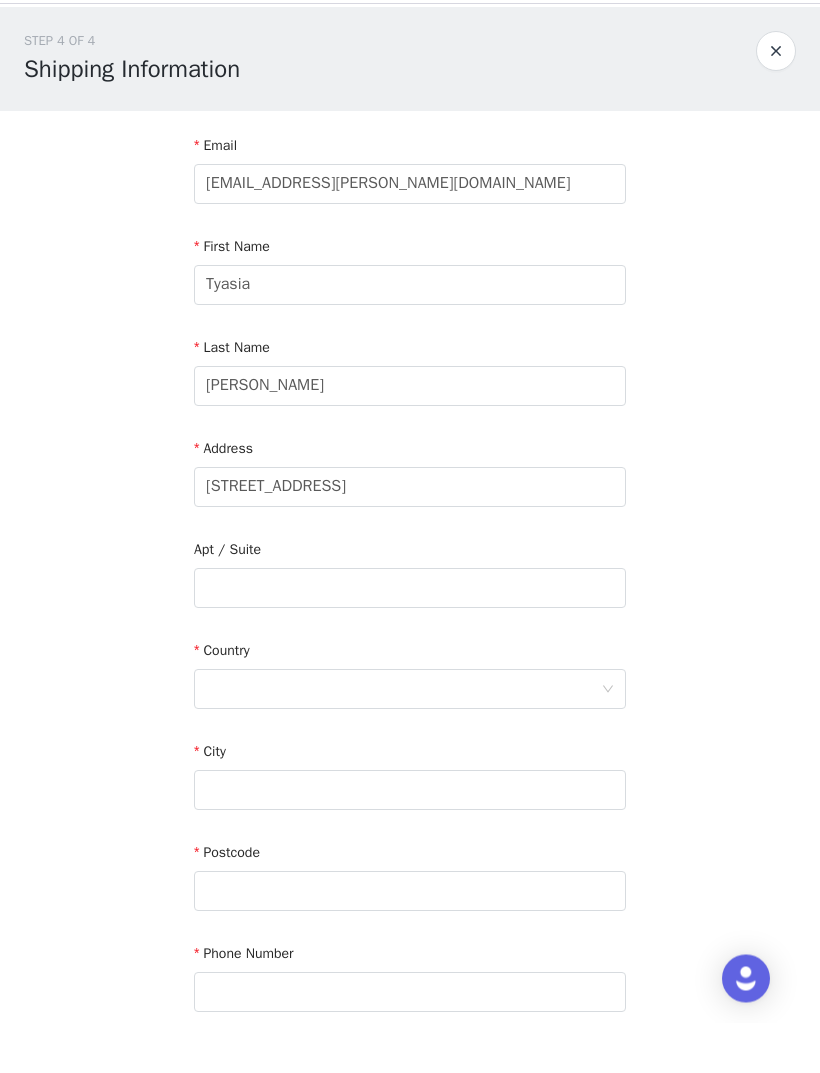 click at bounding box center (403, 740) 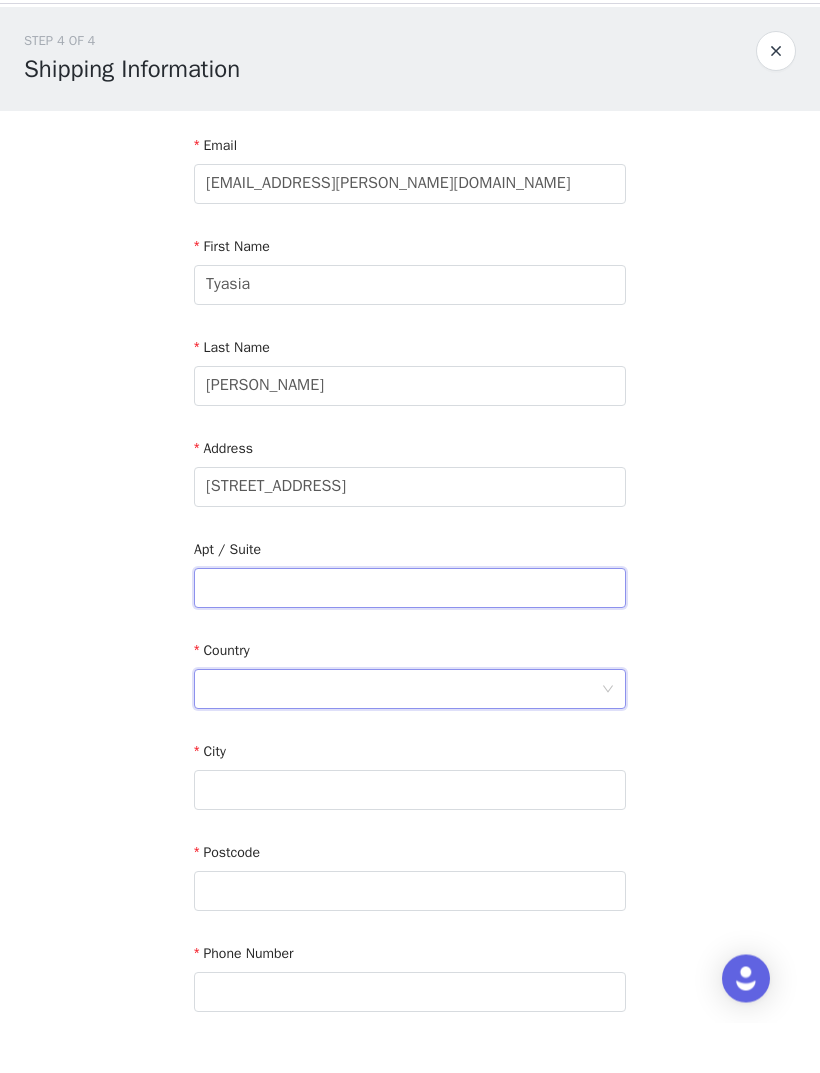 click at bounding box center (410, 639) 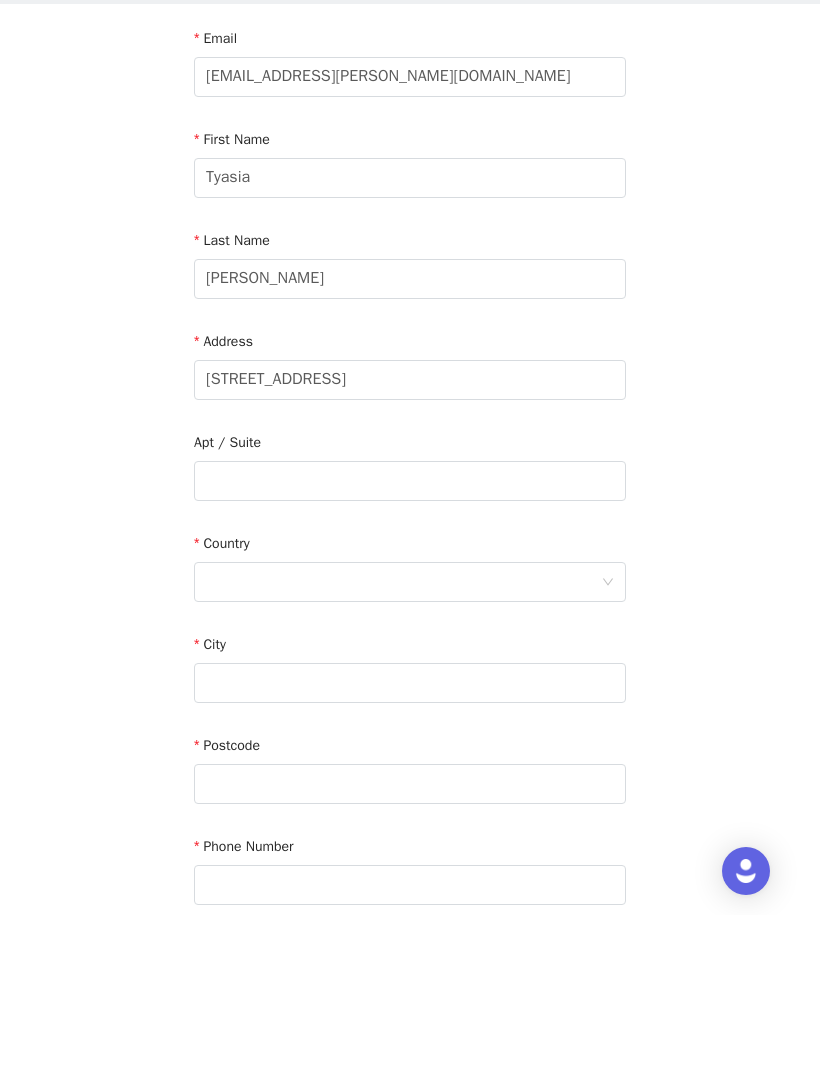 click at bounding box center (403, 740) 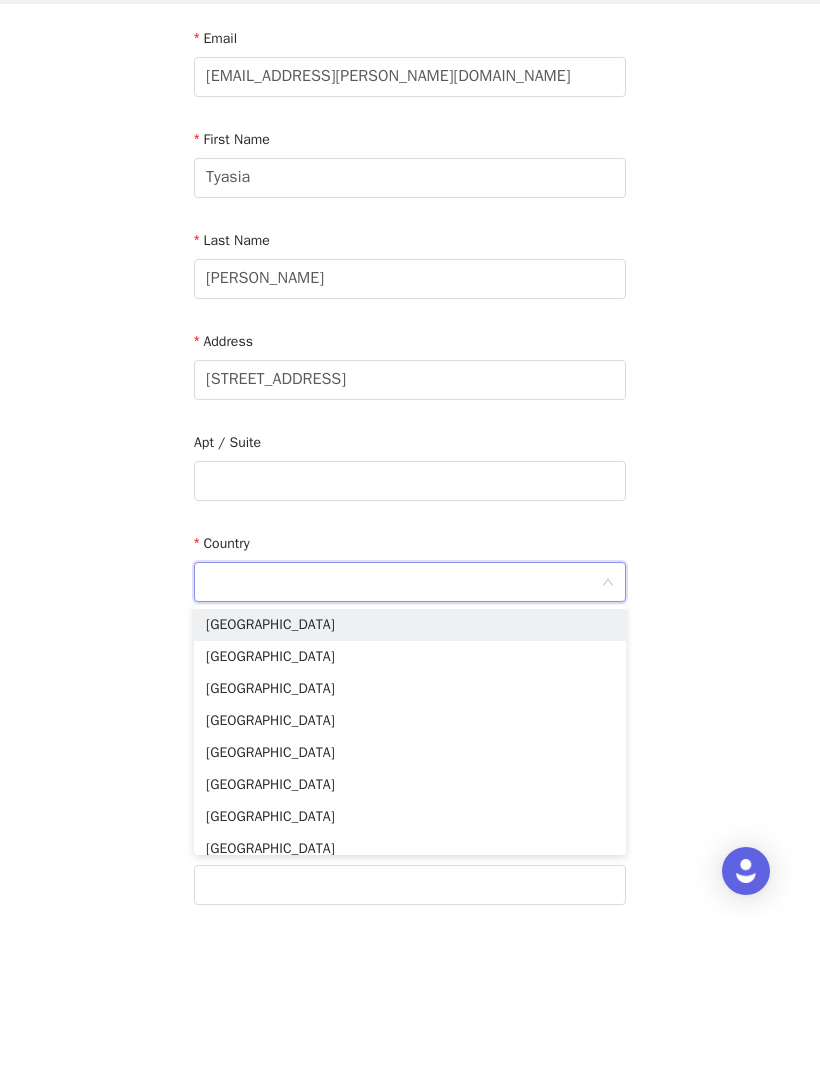click on "[GEOGRAPHIC_DATA]" at bounding box center [410, 783] 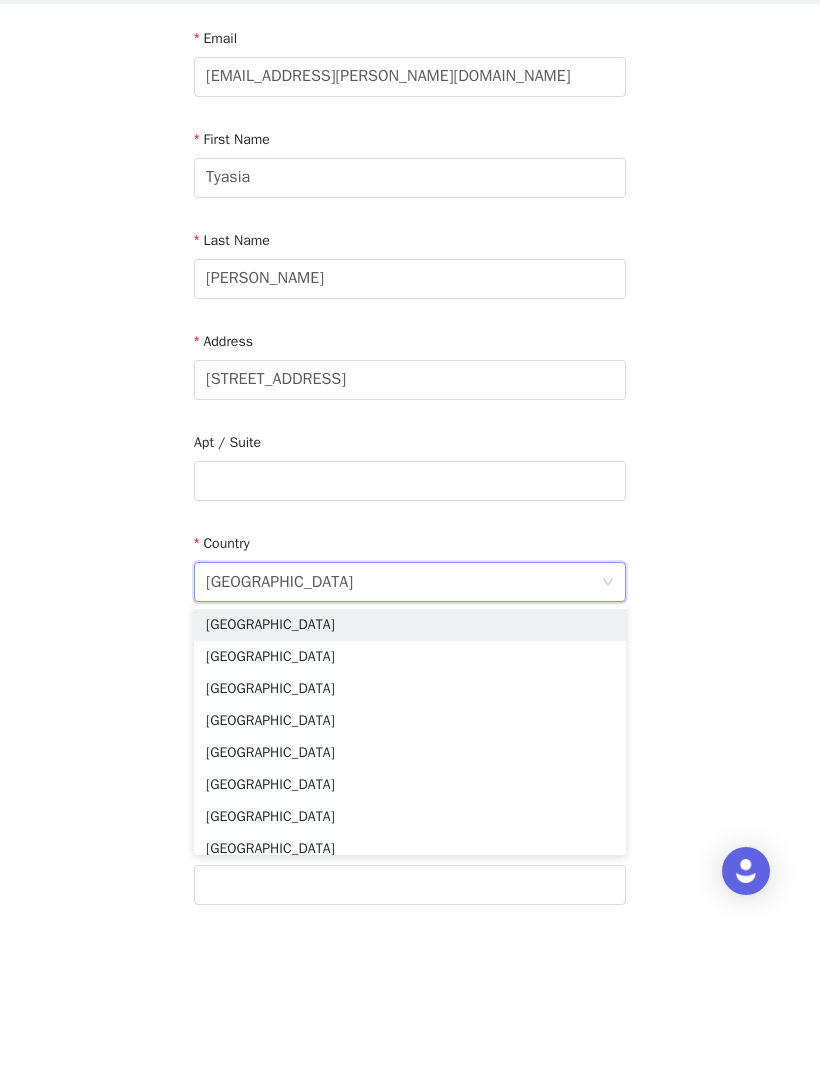 scroll, scrollTop: 125, scrollLeft: 0, axis: vertical 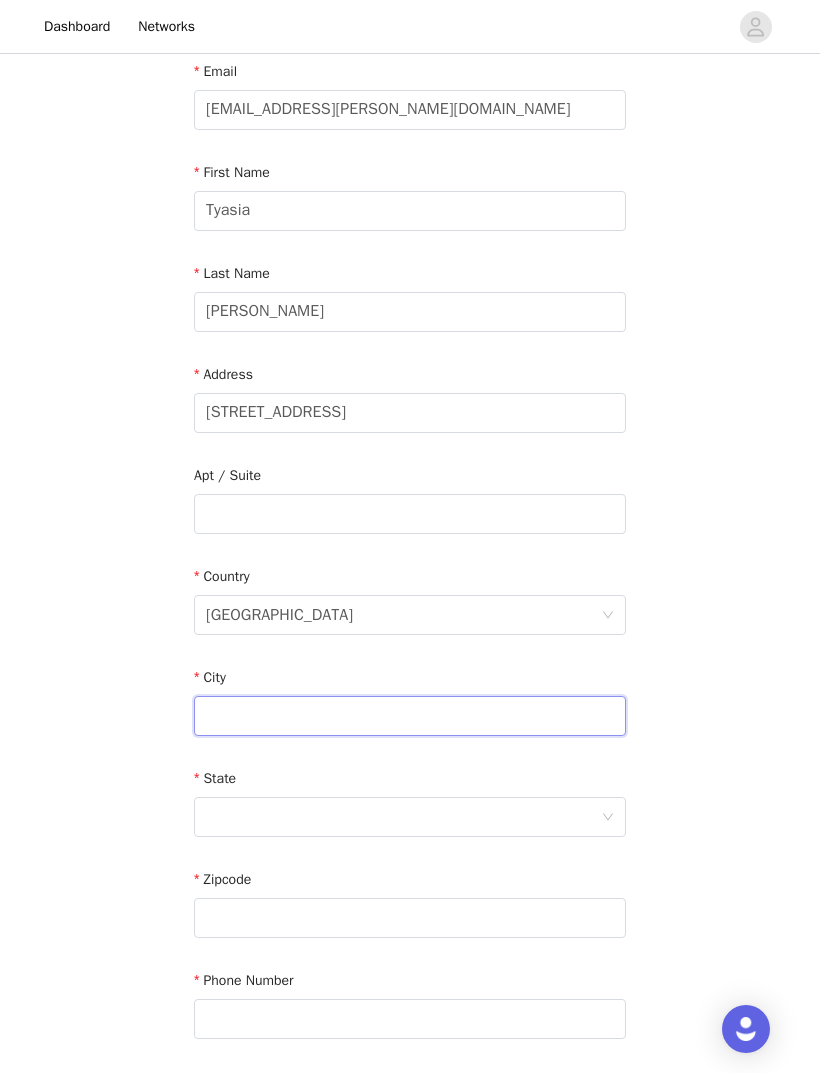 click at bounding box center [410, 716] 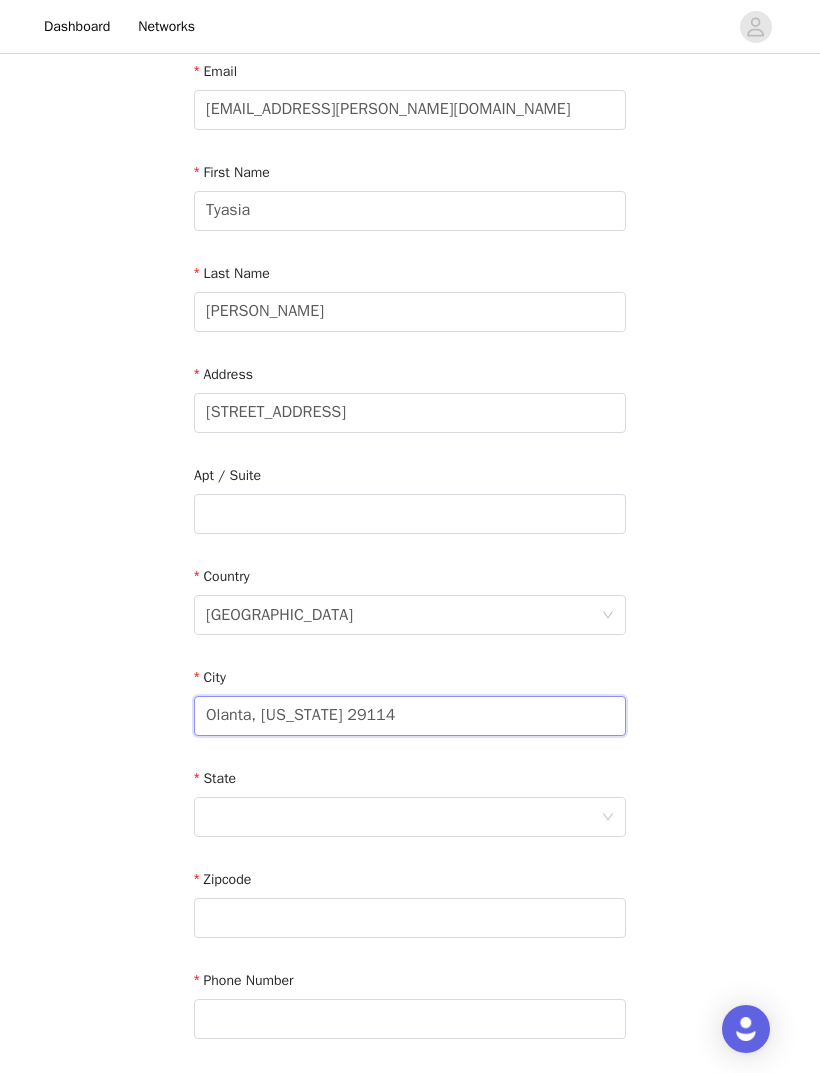 click on "Olanta, [US_STATE] 29114" at bounding box center (410, 716) 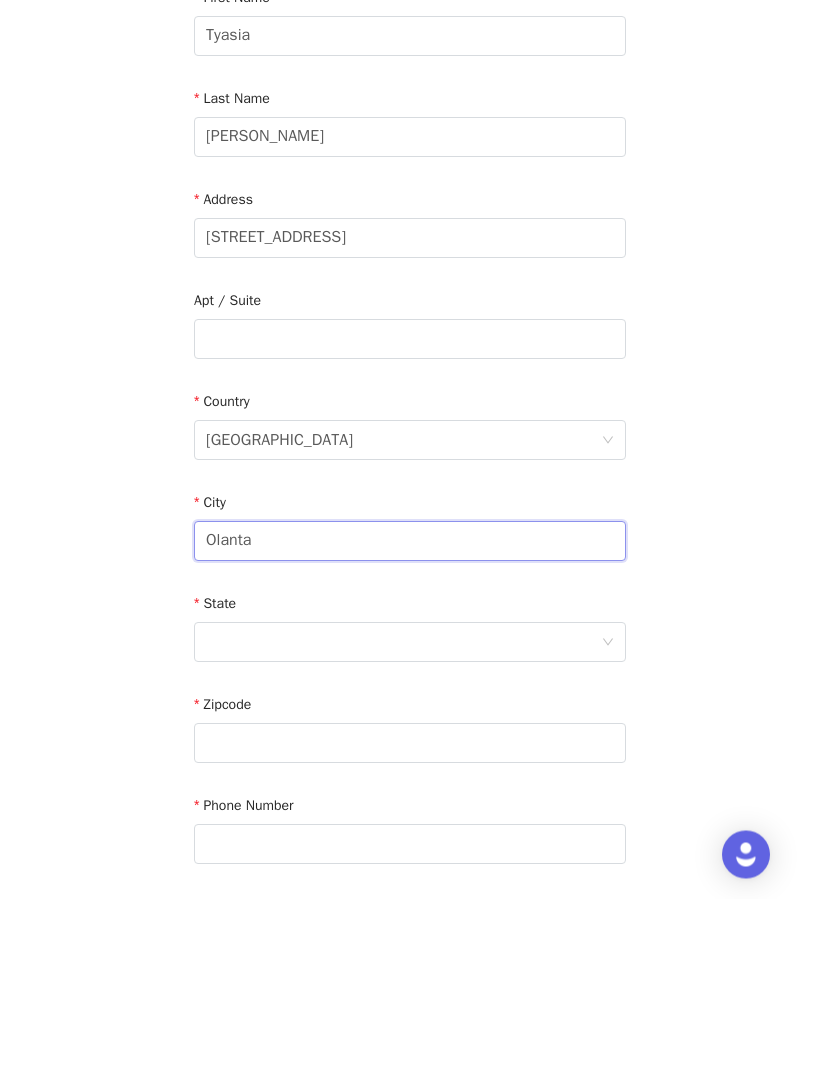 type on "Olanta" 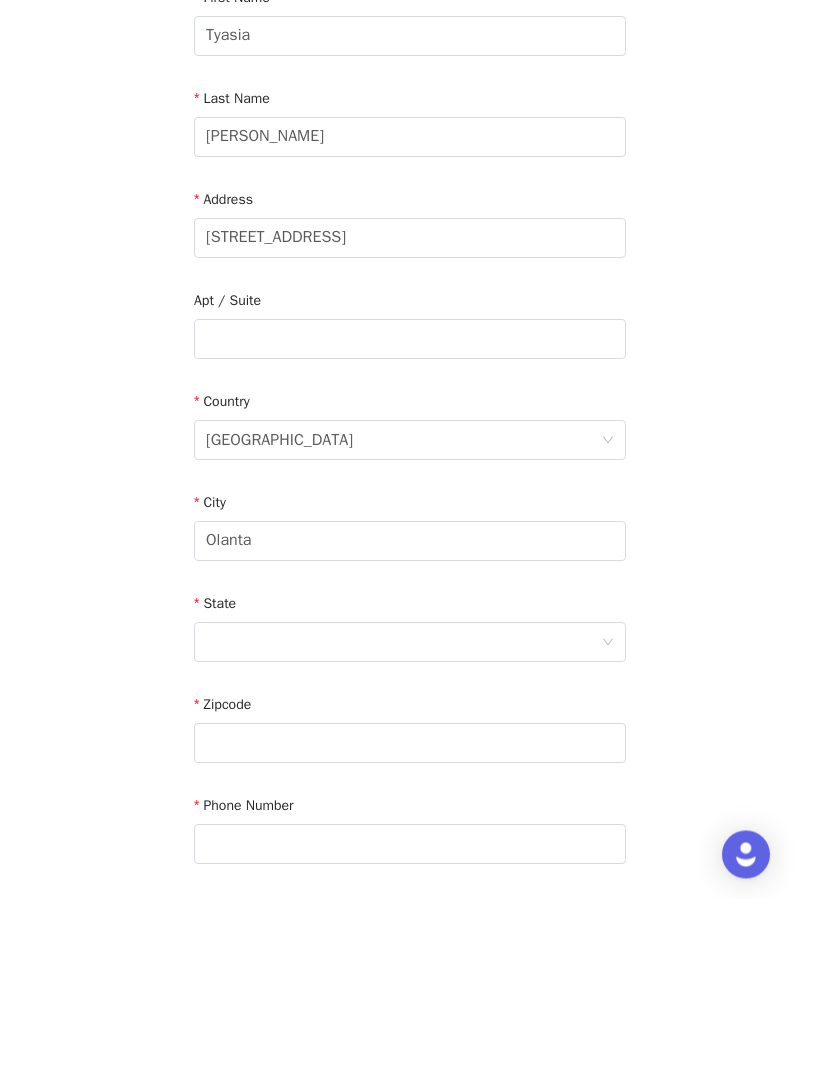 click at bounding box center [403, 817] 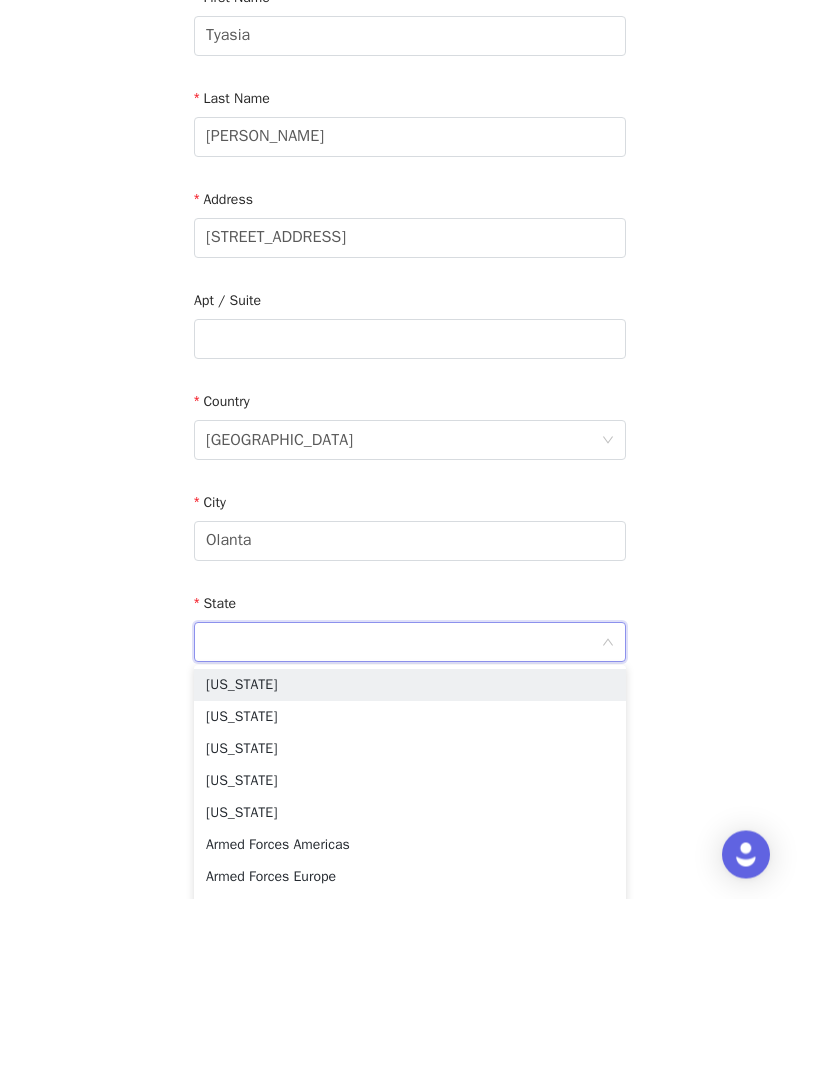 click at bounding box center (403, 817) 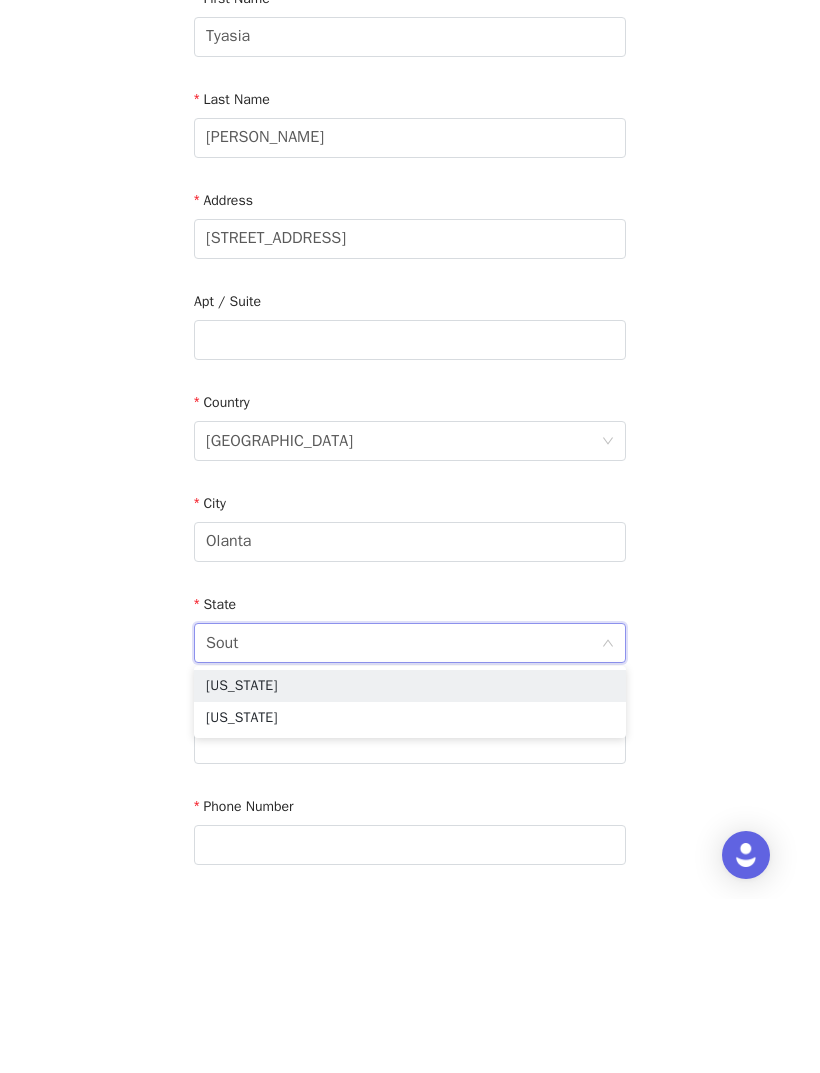 type on "South" 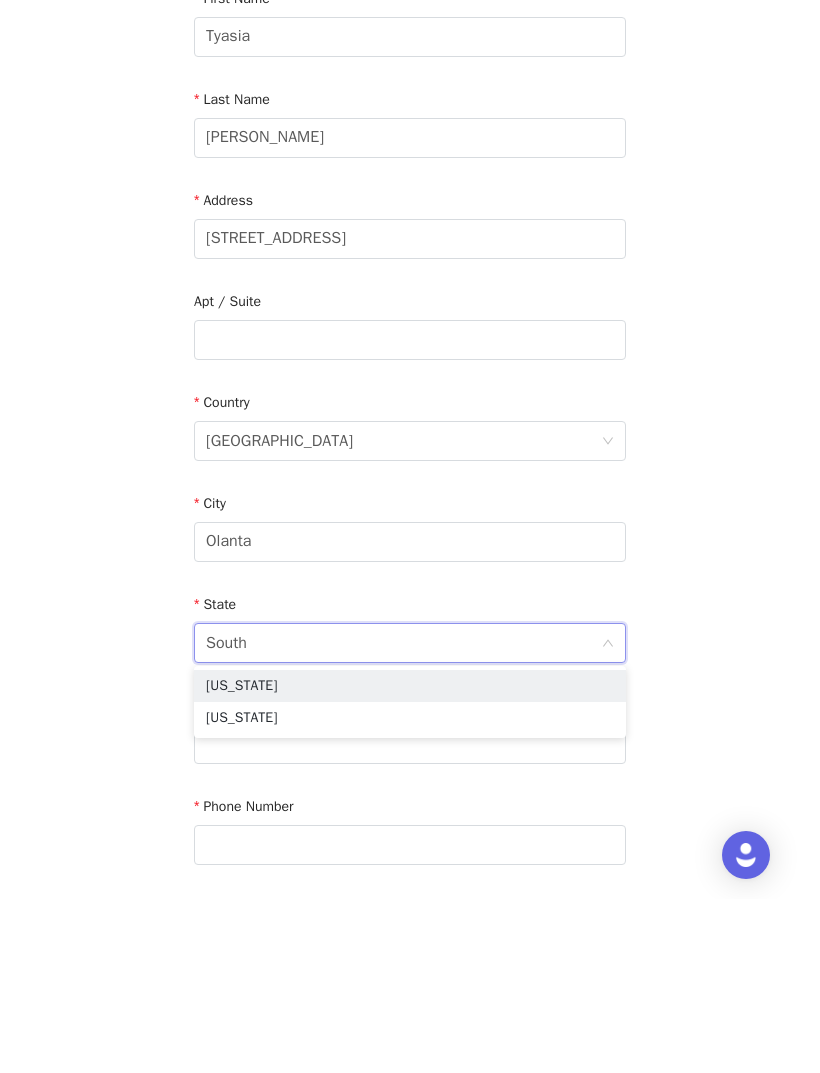 click on "[US_STATE]" at bounding box center [410, 860] 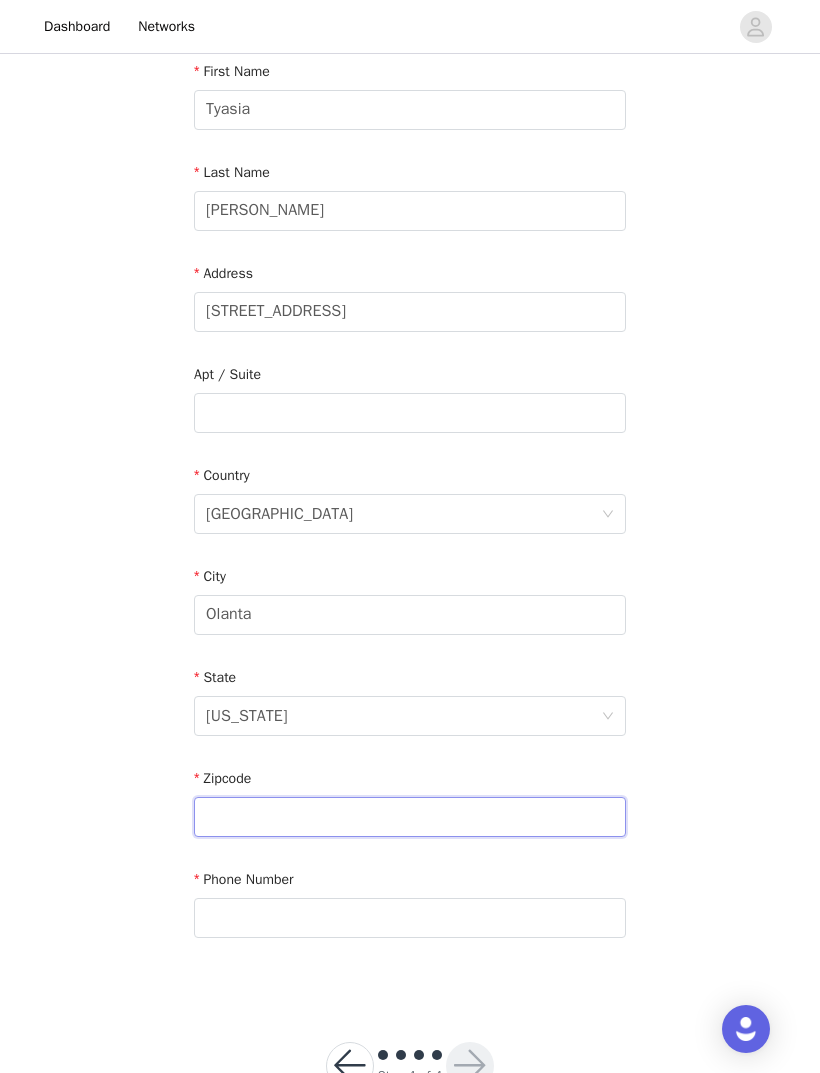click at bounding box center [410, 817] 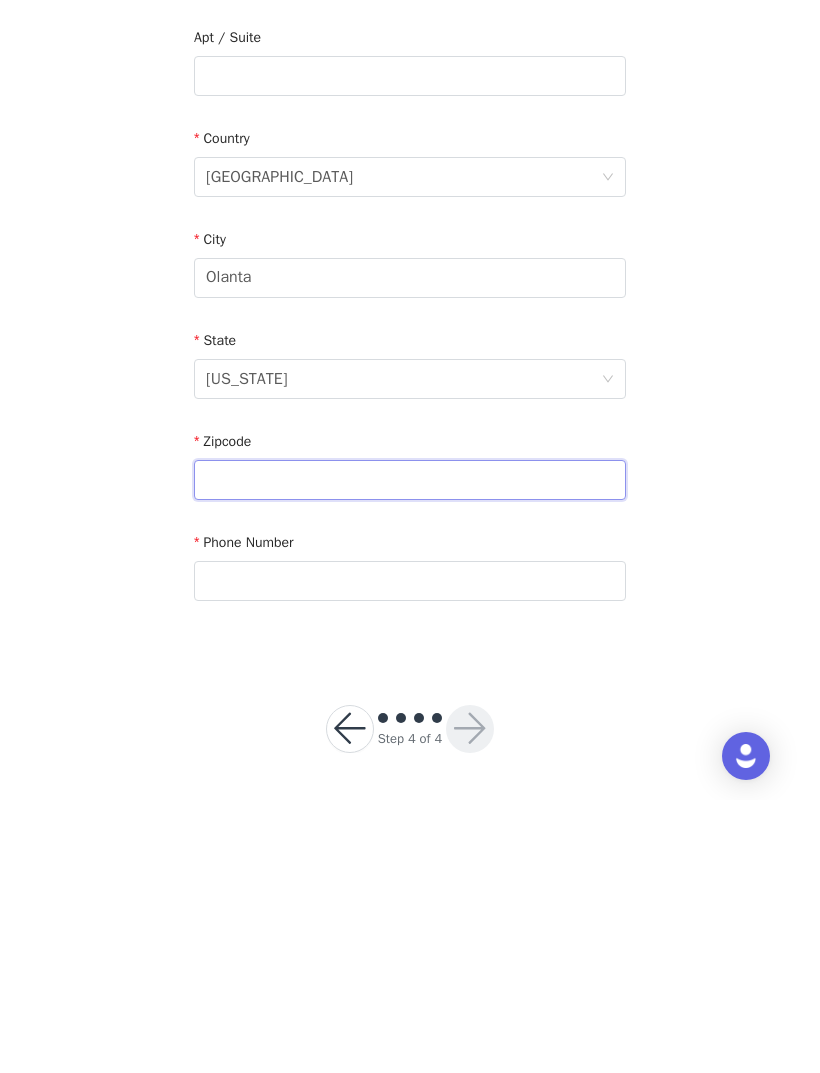 click at bounding box center (410, 753) 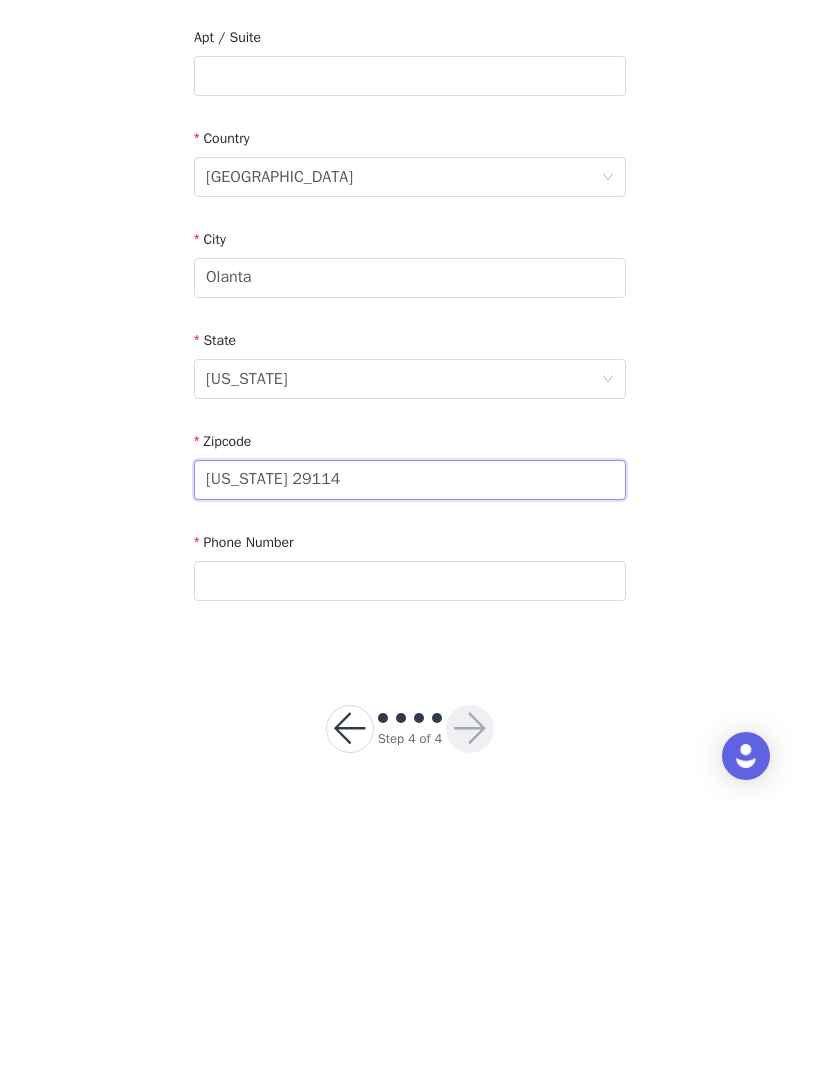 click on "[US_STATE] 29114" at bounding box center (410, 753) 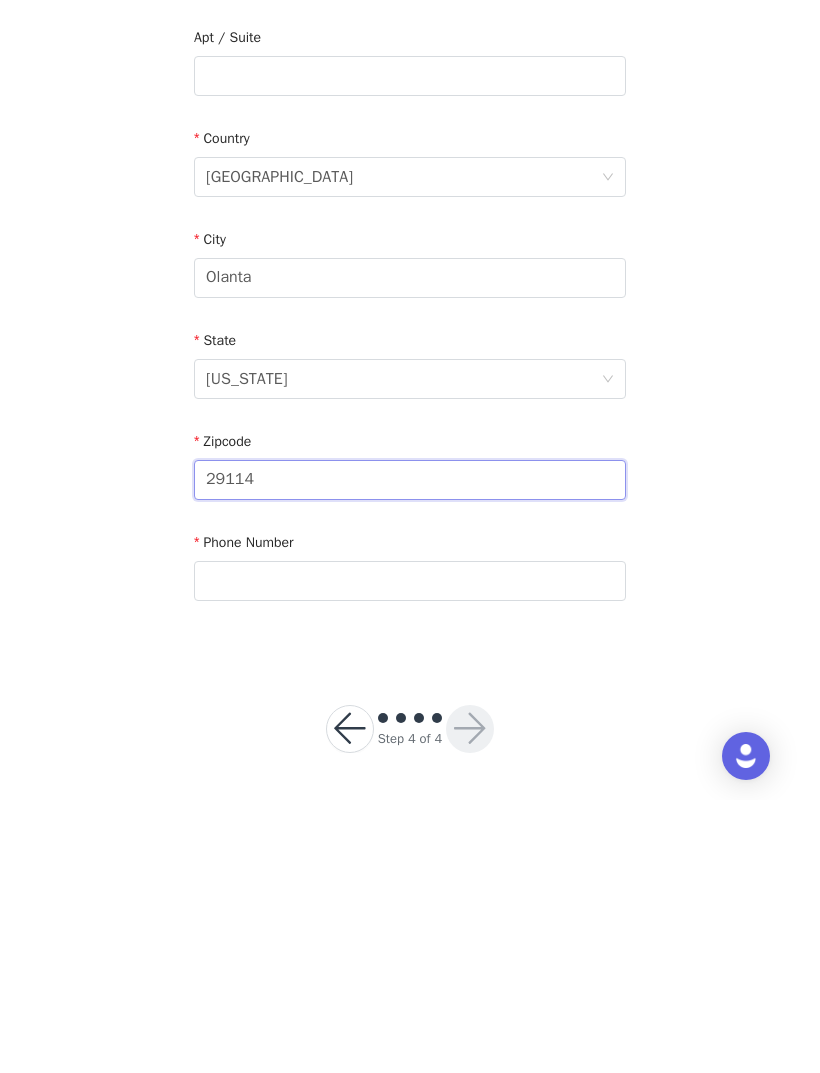 type on "29114" 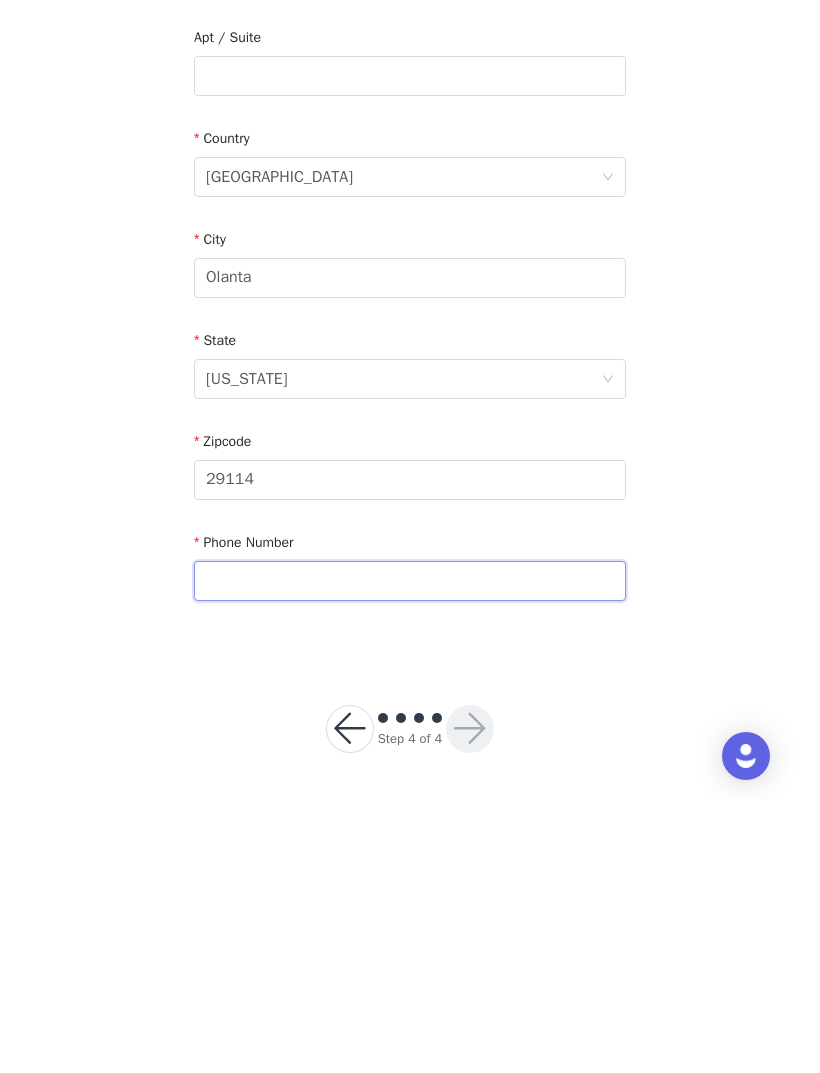 click at bounding box center [410, 854] 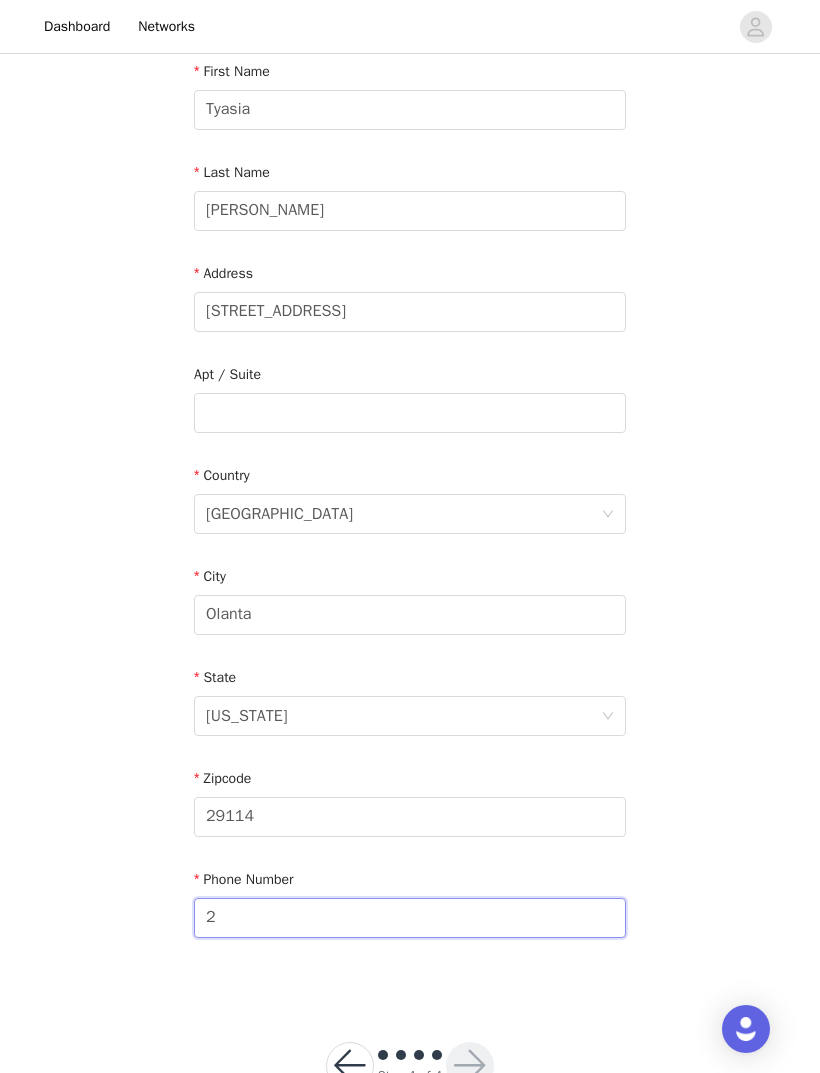 scroll, scrollTop: 290, scrollLeft: 0, axis: vertical 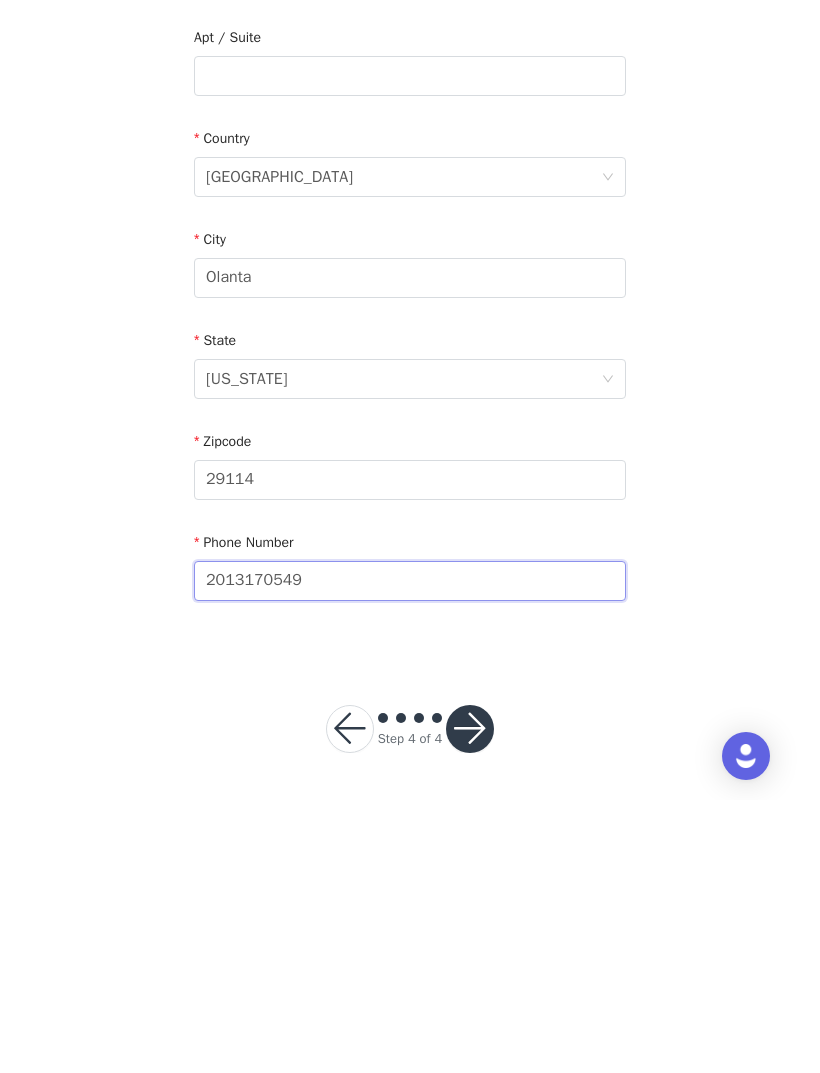 type on "2013170549" 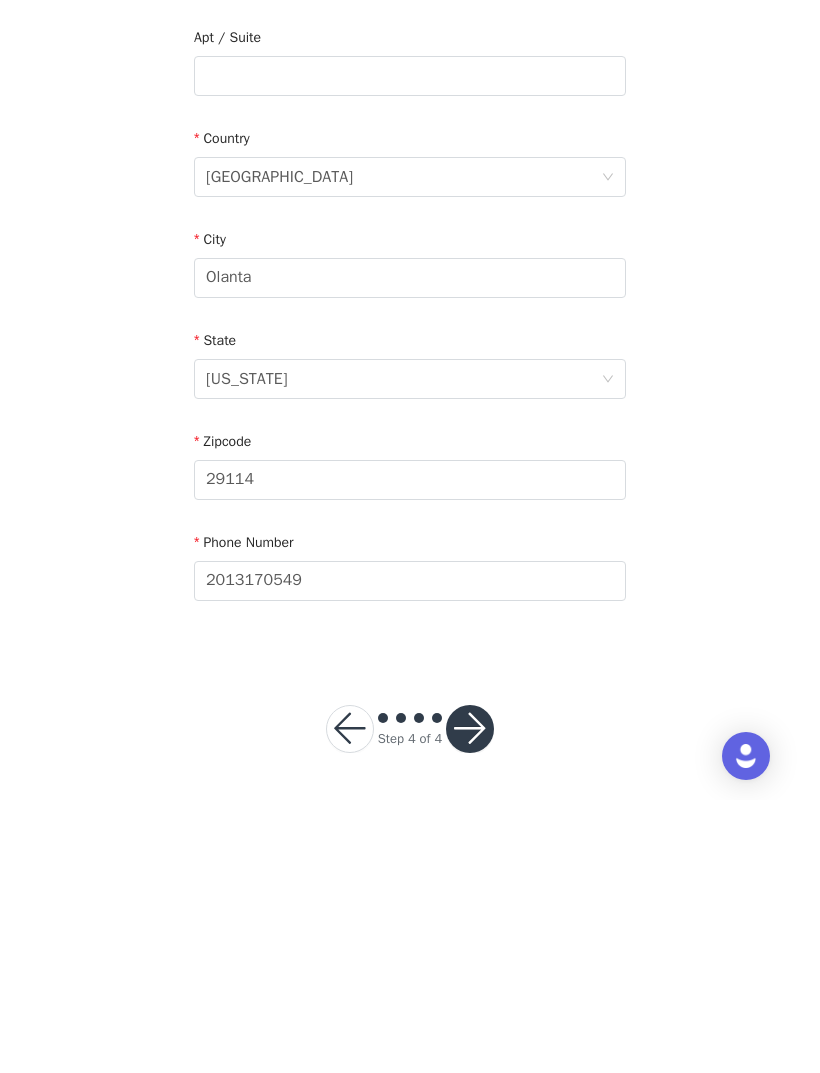 click at bounding box center (470, 1002) 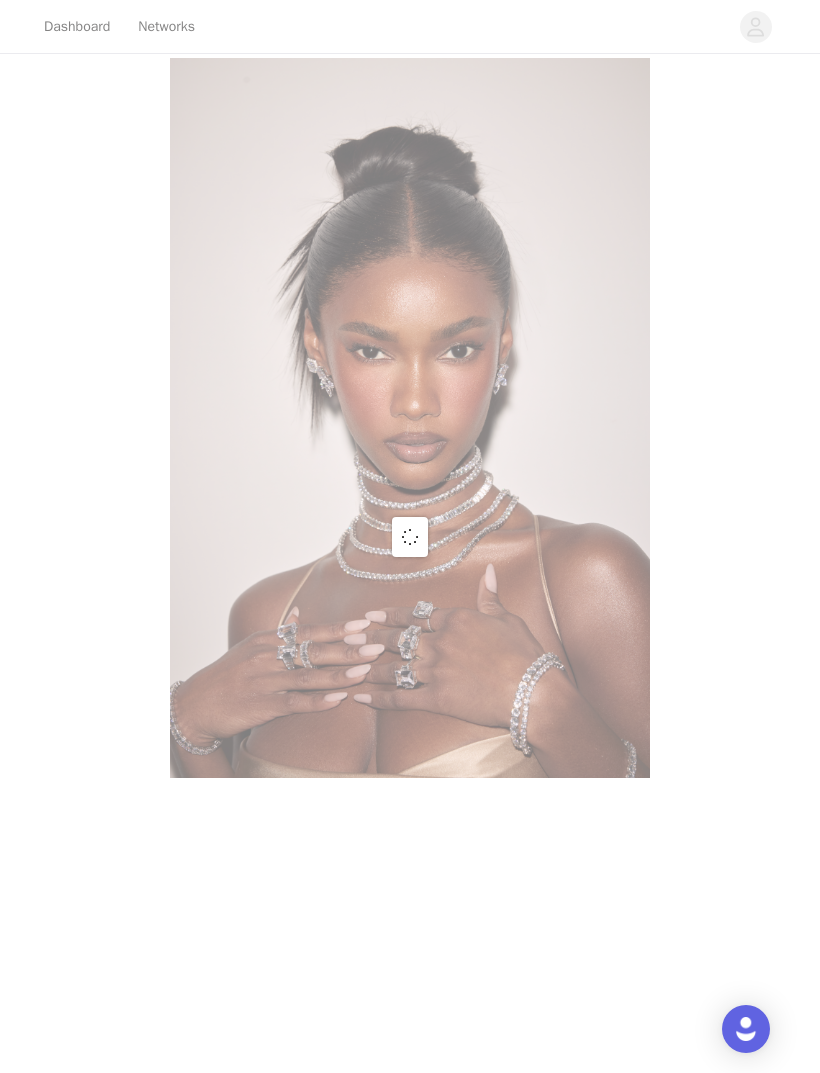 scroll, scrollTop: 0, scrollLeft: 0, axis: both 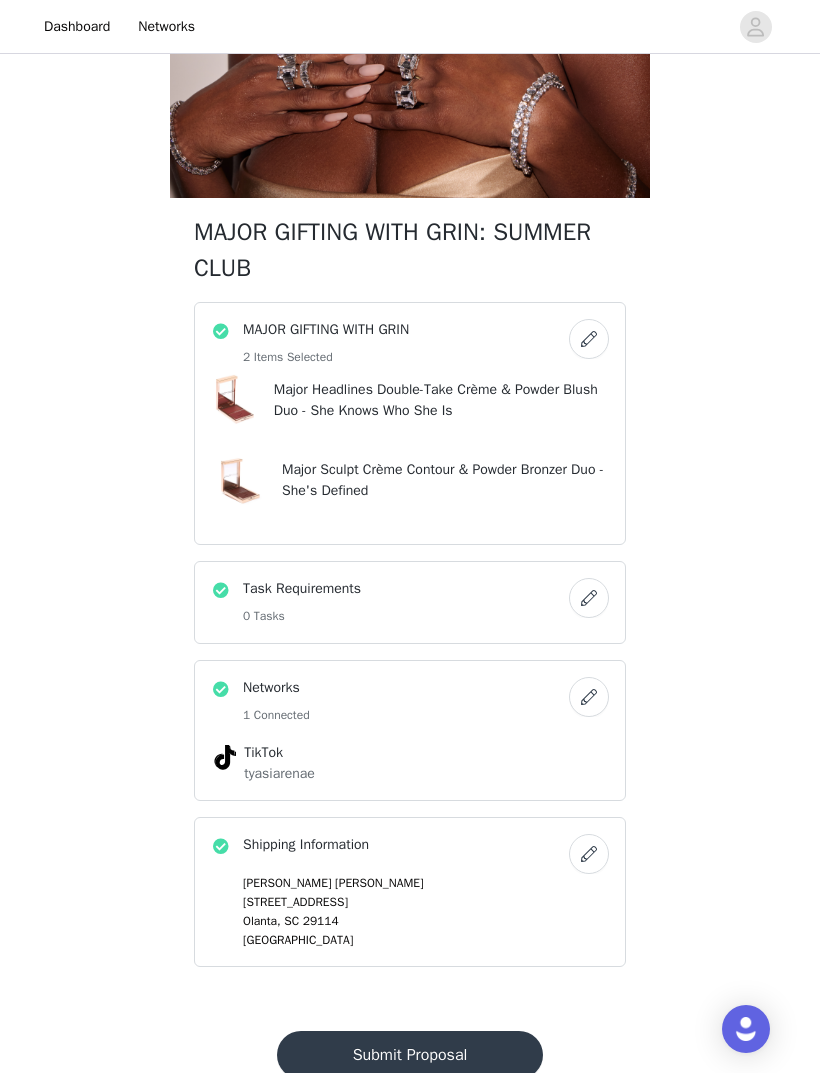 click on "Submit Proposal" at bounding box center [410, 1055] 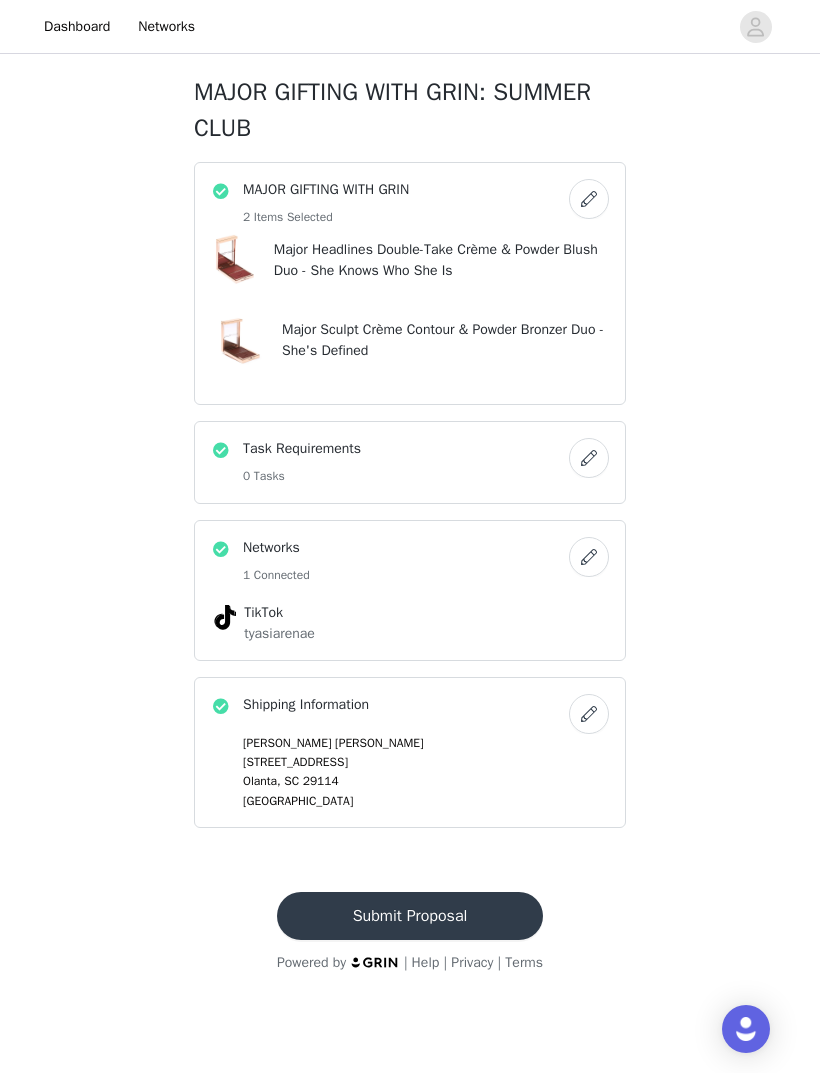 scroll, scrollTop: 0, scrollLeft: 0, axis: both 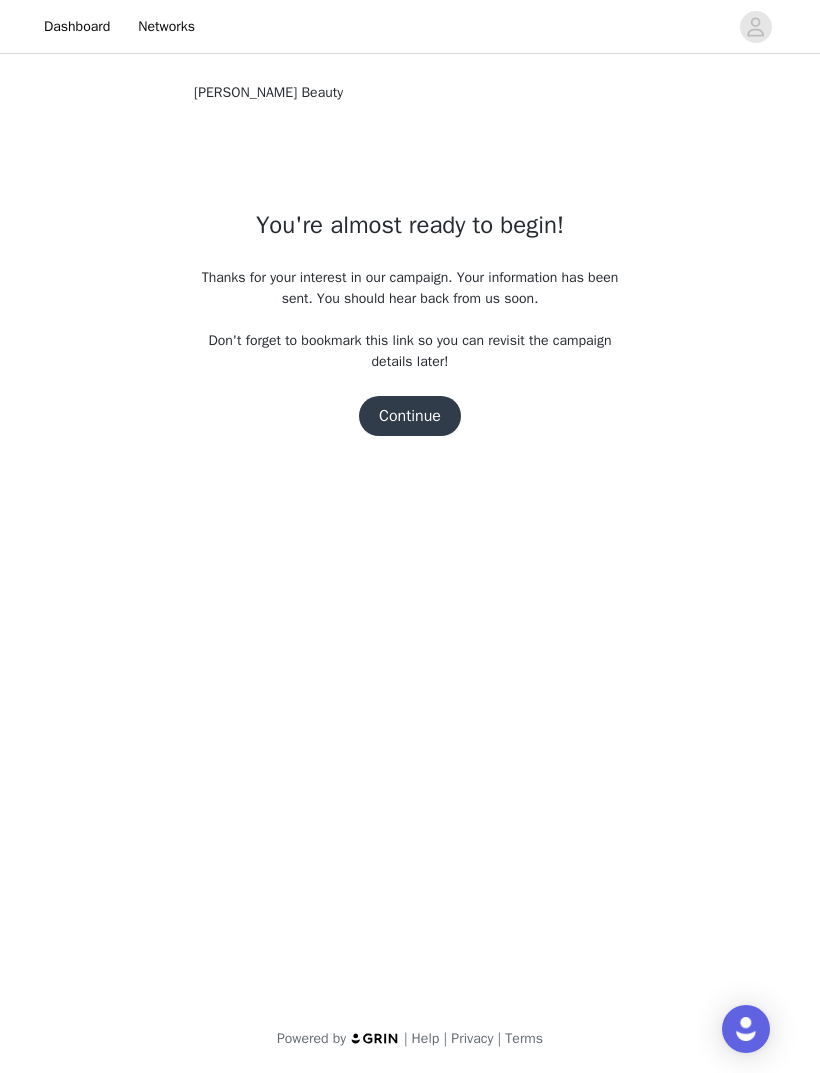 click on "Continue" at bounding box center (410, 416) 